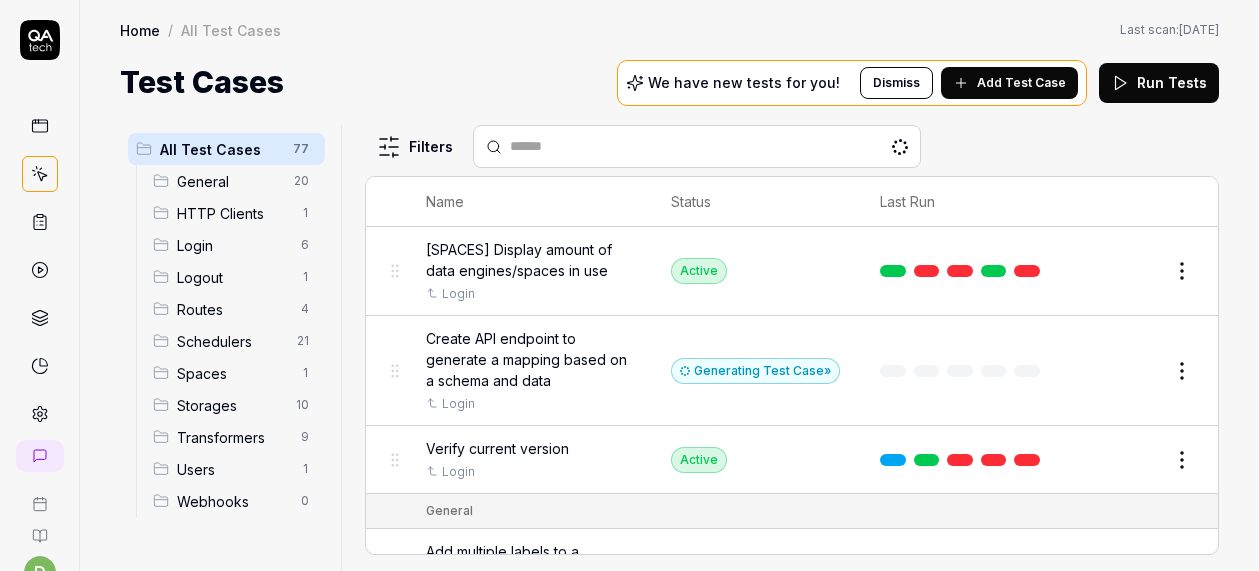 scroll, scrollTop: 0, scrollLeft: 0, axis: both 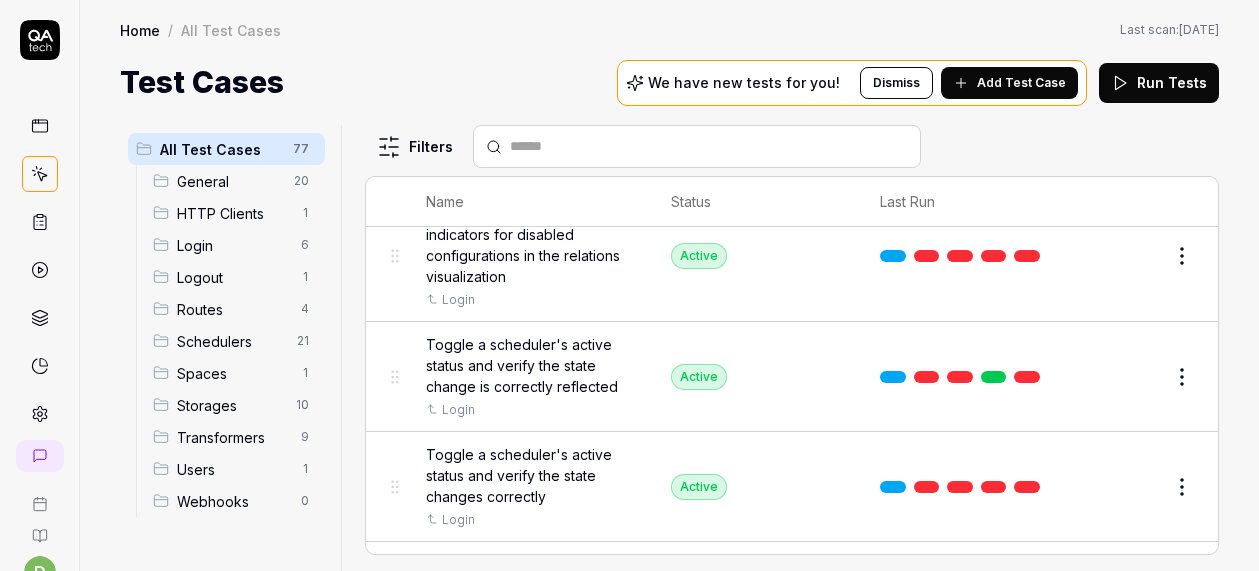 click on "Edit" at bounding box center (1134, 597) 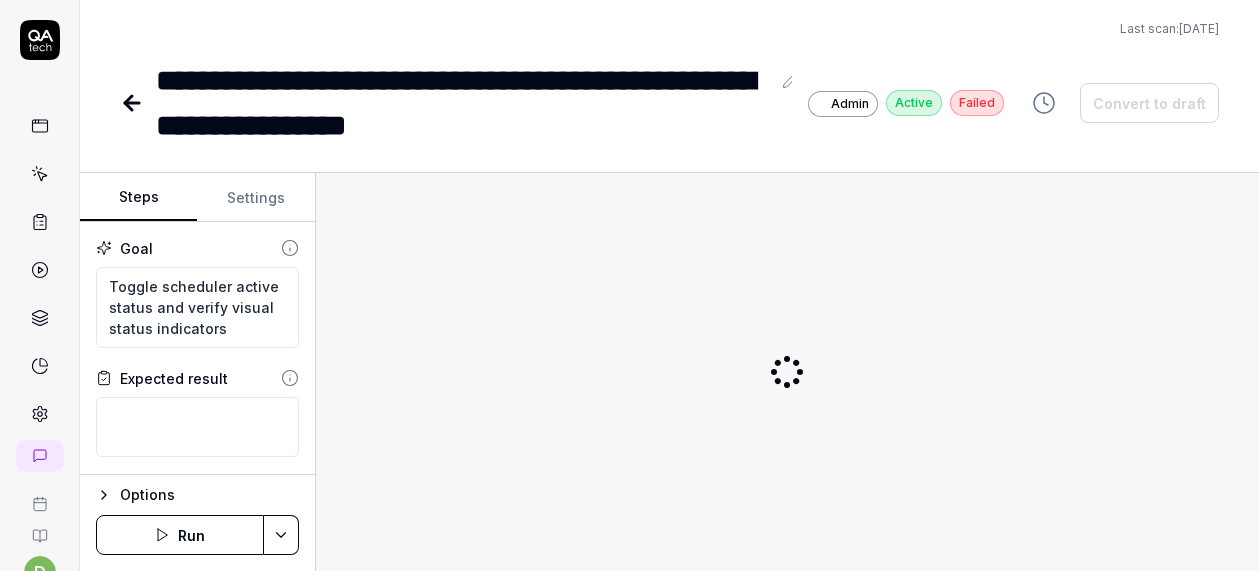 click on "**********" at bounding box center [669, 74] 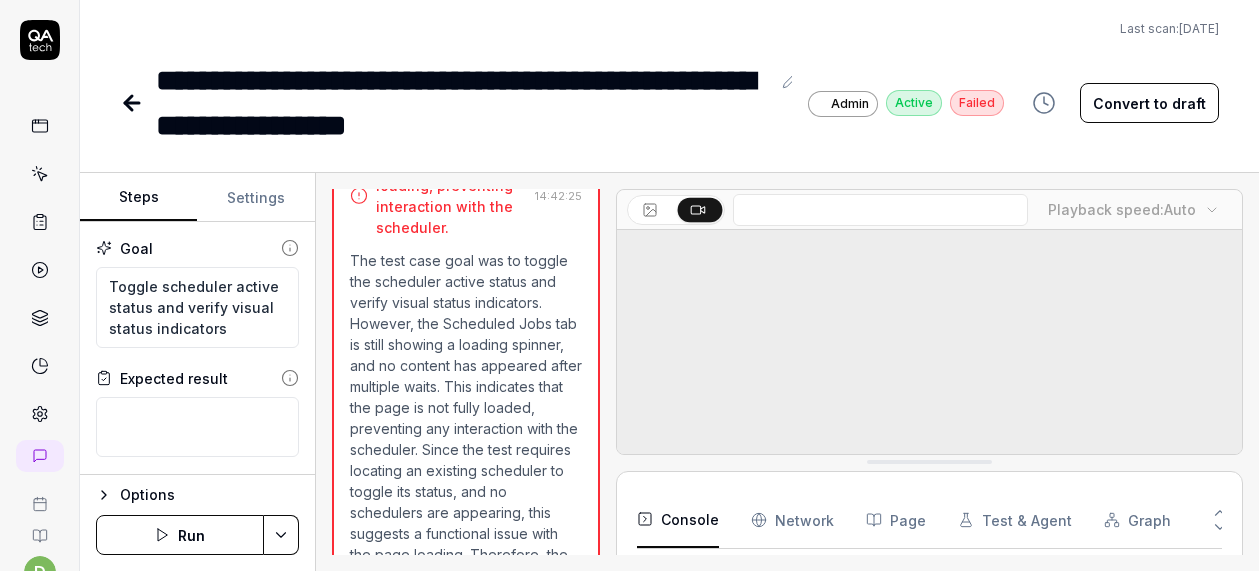 click 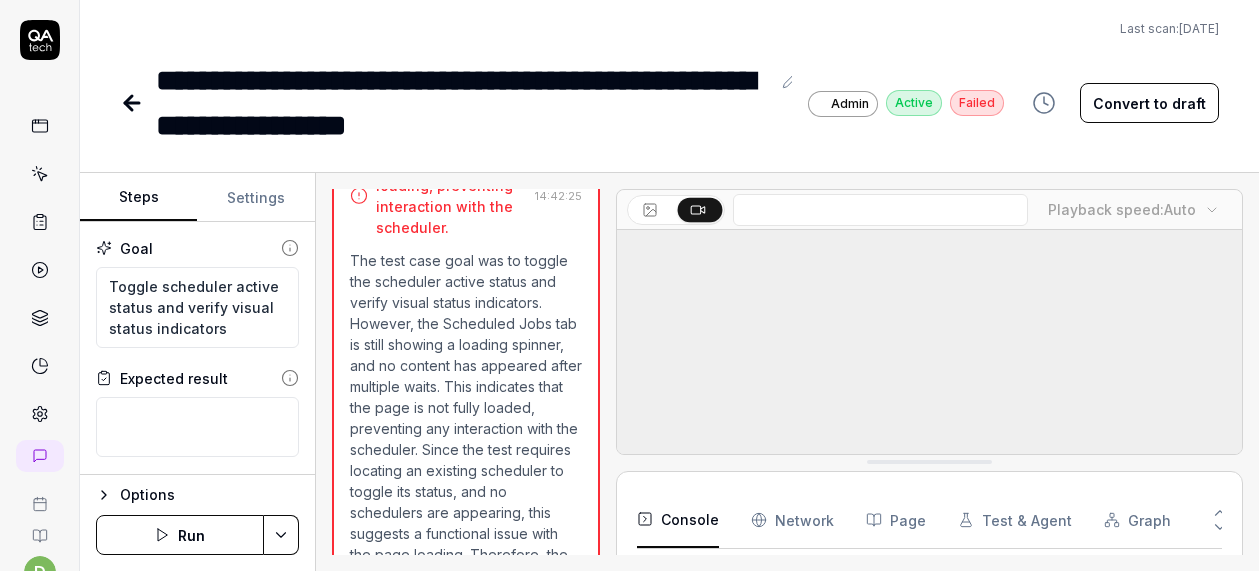scroll, scrollTop: 579, scrollLeft: 0, axis: vertical 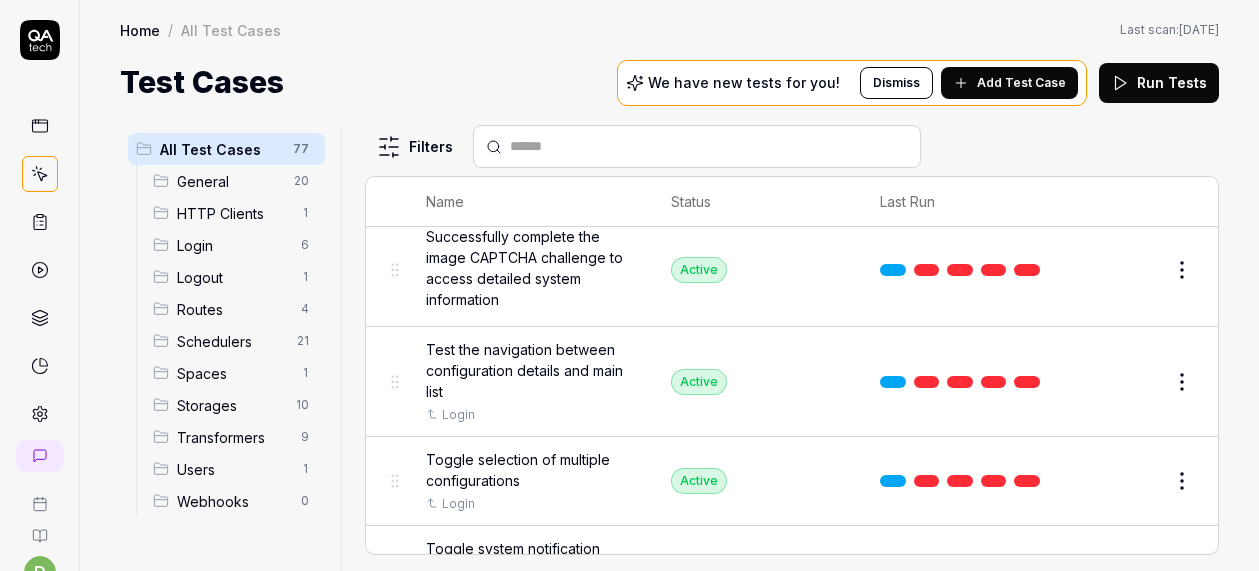 click on "d A Home / All Test Cases Home / All Test Cases Last scan:  Jun 5 2025 Test Cases We have new tests for you! Dismiss Add Test Case Run Tests All Test Cases 77 General 20 HTTP Clients 1 Login 6 Logout 1 Routes 4 Schedulers 21 Spaces 1 Storages 10 Transformers 9 Users 1 Webhooks 0 Filters Name Status Last Run [SPACES] Display amount of data engines/spaces in use Login Active Edit Create API endpoint to generate a mapping based on a schema and data Login Generating Test Case  » Edit Verify current version Login Active Edit General Add multiple labels to a configuration and filter by them Login Active Edit Examine and interact with task statistics on the dashboard Login Active Edit Filter and clear configurations filter Login Active Edit Filter configurations by name in user configurations list Login Active Edit Filter configurations in the user configurations list using multiple criteria Login Active Edit Filter user configurations by name and clear the filter Login Active Edit Login Active Edit Login Active" at bounding box center [629, 285] 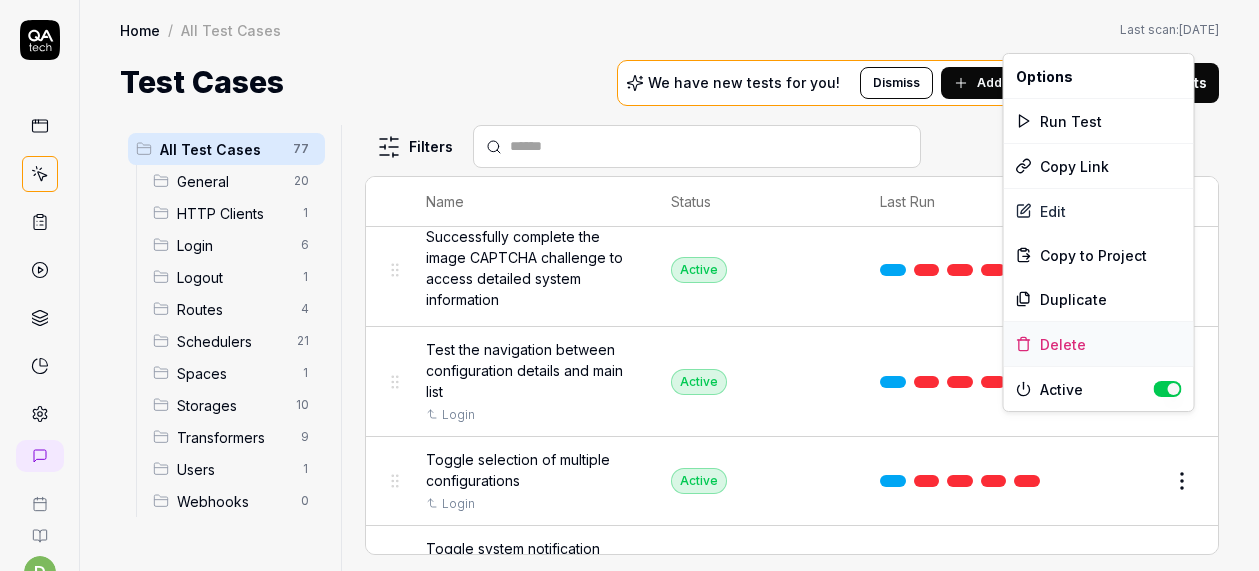 click on "Delete" at bounding box center (1099, 344) 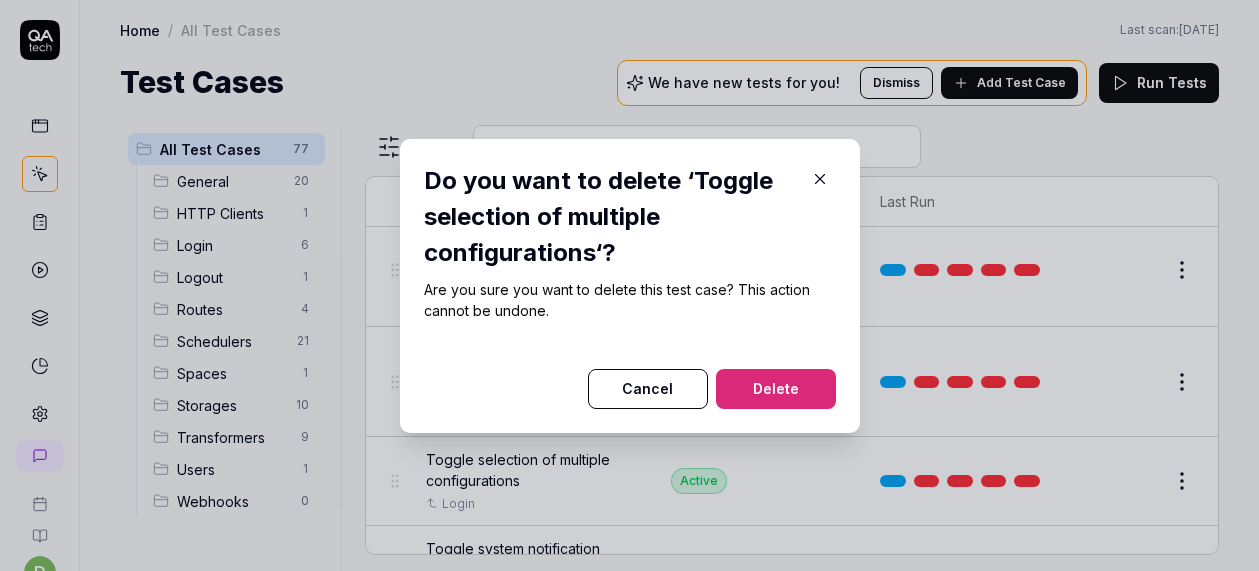 click on "Delete" at bounding box center (776, 389) 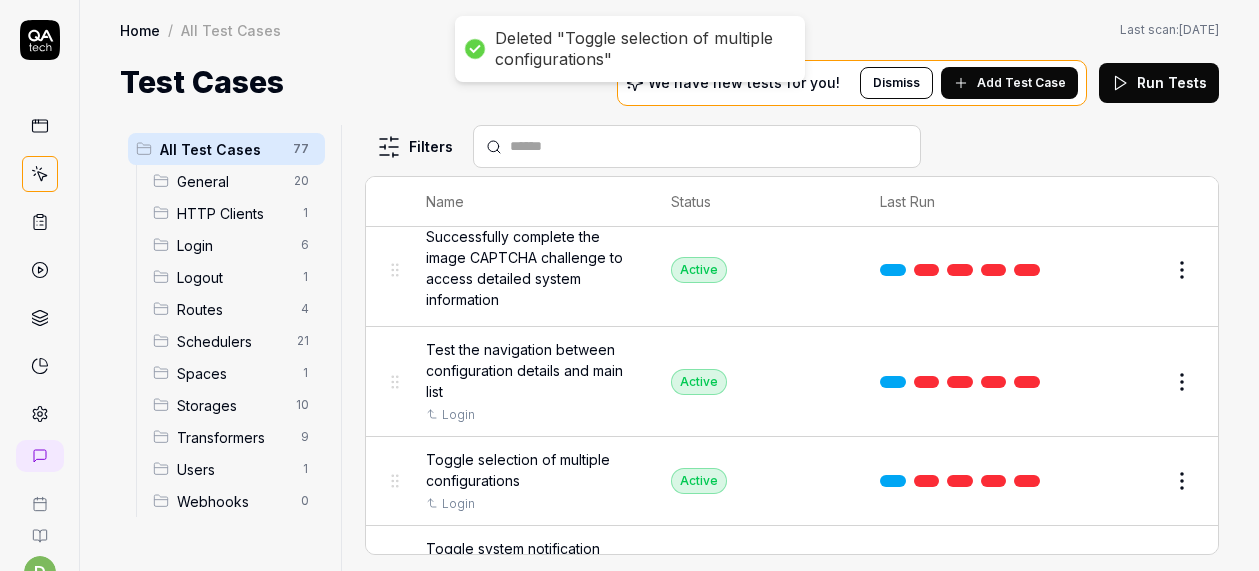 click on "Deleted "Toggle selection of multiple configurations" d A Home / All Test Cases Home / All Test Cases Last scan:  Jun 5 2025 Test Cases We have new tests for you! Dismiss Add Test Case Run Tests All Test Cases 77 General 20 HTTP Clients 1 Login 6 Logout 1 Routes 4 Schedulers 21 Spaces 1 Storages 10 Transformers 9 Users 1 Webhooks 0 Filters Name Status Last Run [SPACES] Display amount of data engines/spaces in use Login Active Edit Create API endpoint to generate a mapping based on a schema and data Login Generating Test Case  » Edit Verify current version Login Active Edit General Add multiple labels to a configuration and filter by them Login Active Edit Examine and interact with task statistics on the dashboard Login Active Edit Filter and clear configurations filter Login Active Edit Filter configurations by name in user configurations list Login Active Edit Filter configurations in the user configurations list using multiple criteria Login Active Edit Login Active Edit Login Active Edit Login Active Edit" at bounding box center [629, 285] 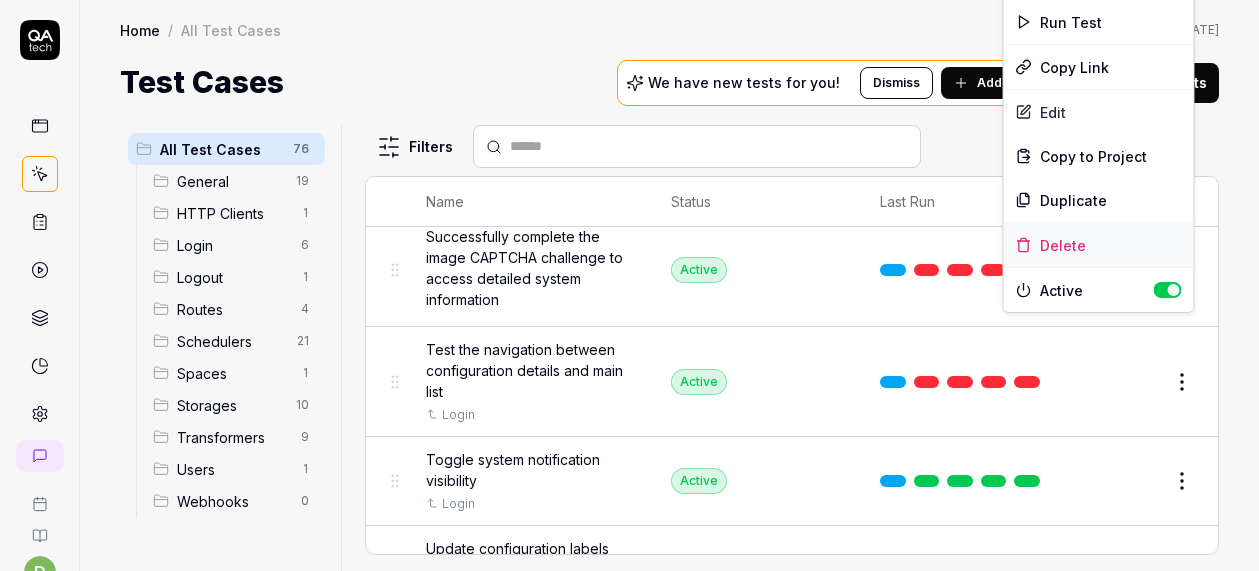 click on "Delete" at bounding box center (1099, 245) 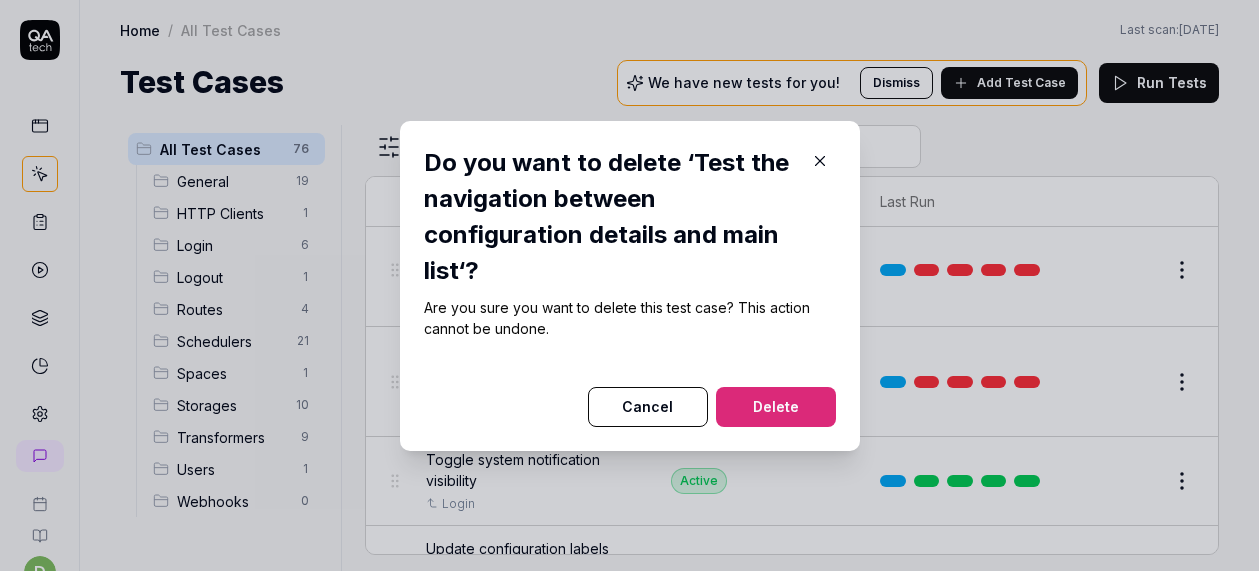 click on "Do you want to delete ‘Test the navigation between configuration details and main list‘? Are you sure you want to delete this test case? This action cannot be undone. Cancel Delete" at bounding box center (630, 286) 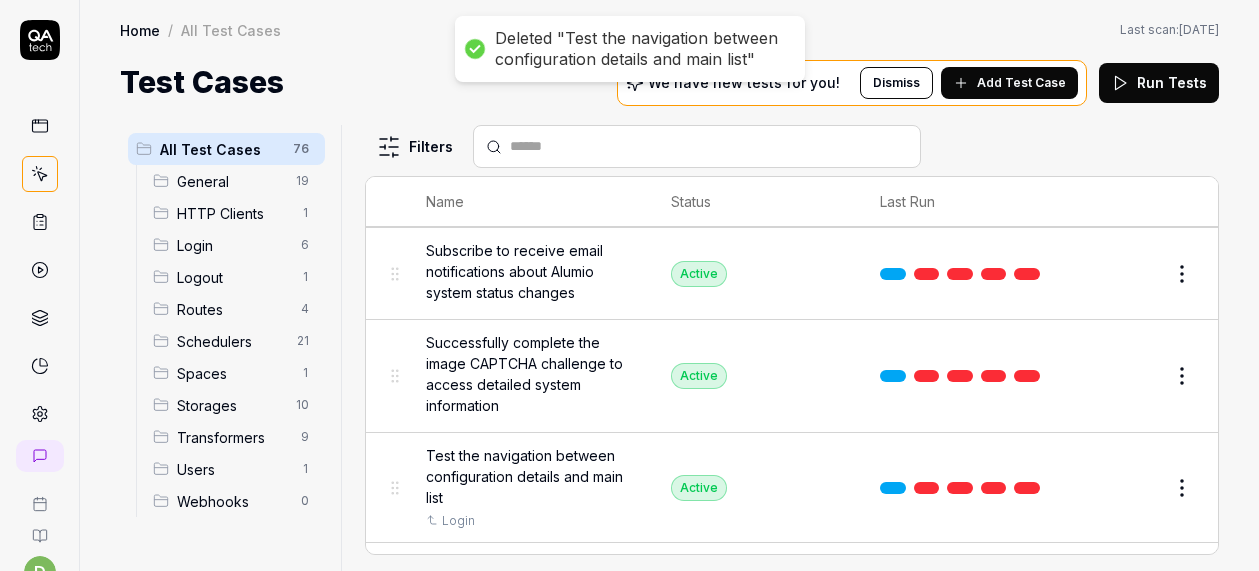 scroll, scrollTop: 1475, scrollLeft: 0, axis: vertical 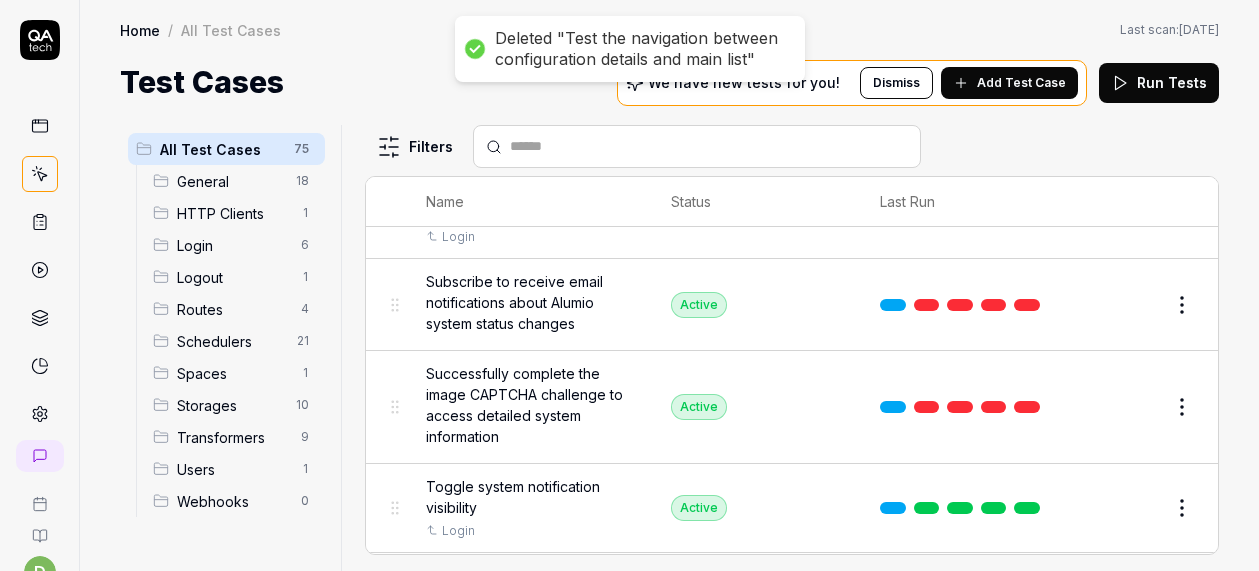 click on "Deleted "Test the navigation between configuration details and main list" d A Home / All Test Cases Home / All Test Cases Last scan:  Jun 5 2025 Test Cases We have new tests for you! Dismiss Add Test Case Run Tests All Test Cases 75 General 18 HTTP Clients 1 Login 6 Logout 1 Routes 4 Schedulers 21 Spaces 1 Storages 10 Transformers 9 Users 1 Webhooks 0 Filters Name Status Last Run [SPACES] Display amount of data engines/spaces in use Login Active Edit Create API endpoint to generate a mapping based on a schema and data Login Generating Test Case  » Edit Verify current version Login Active Edit General Add multiple labels to a configuration and filter by them Login Active Edit Examine and interact with task statistics on the dashboard Login Active Edit Filter and clear configurations filter Login Active Edit Filter configurations by name in user configurations list Login Active Edit Filter configurations in the user configurations list using multiple criteria Login Active Edit Login Active Edit Login Active" at bounding box center (629, 285) 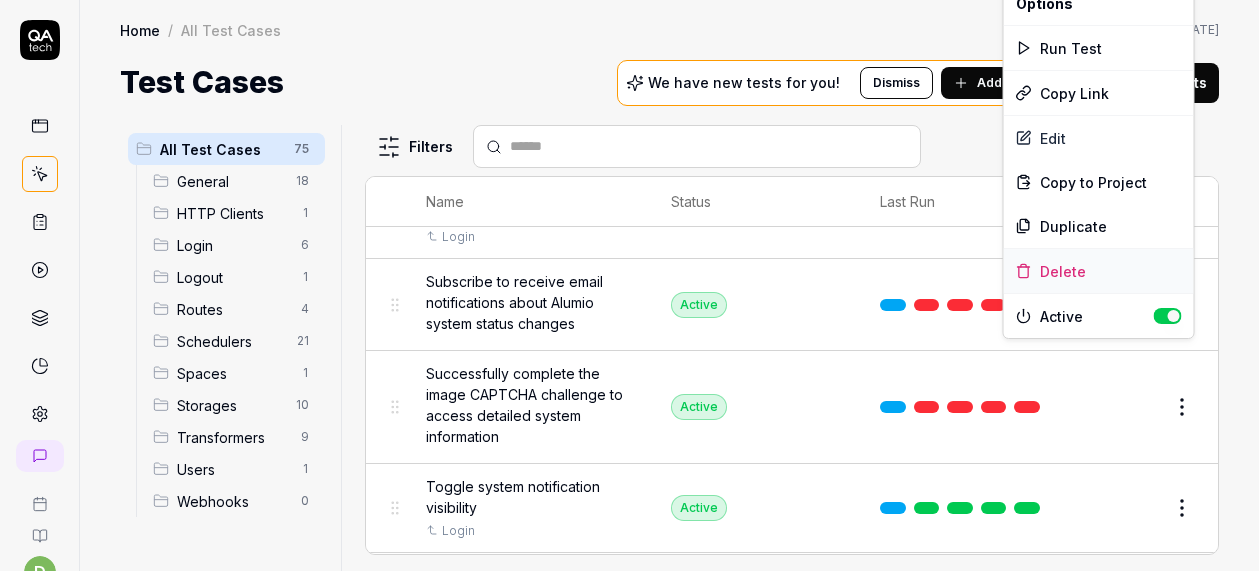 click on "Delete" at bounding box center (1099, 271) 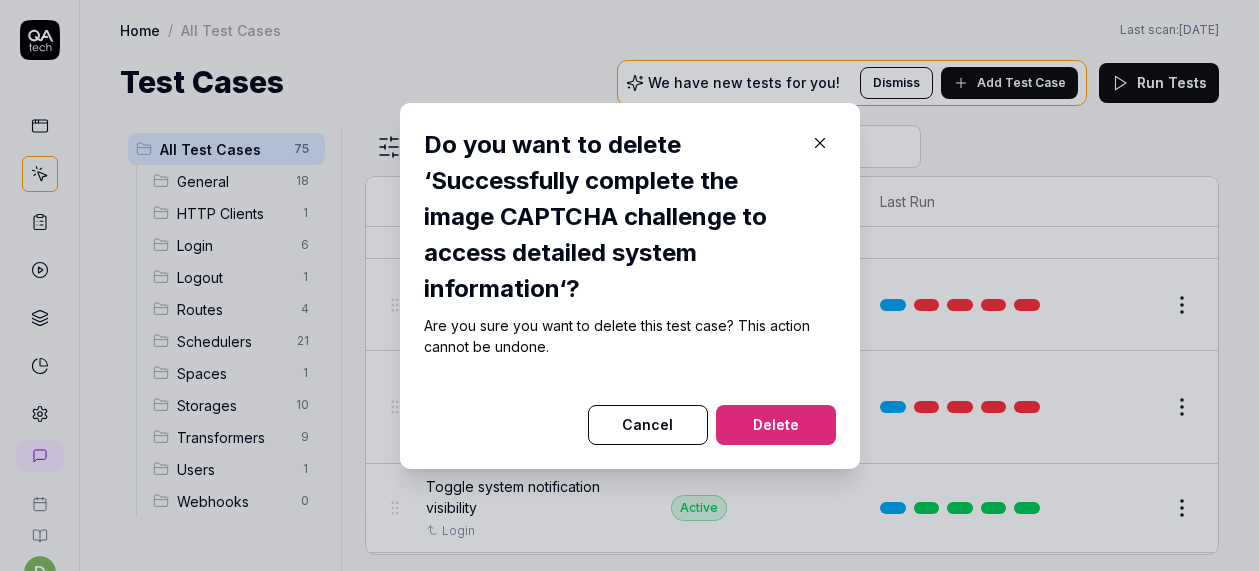 click on "Delete" at bounding box center (776, 425) 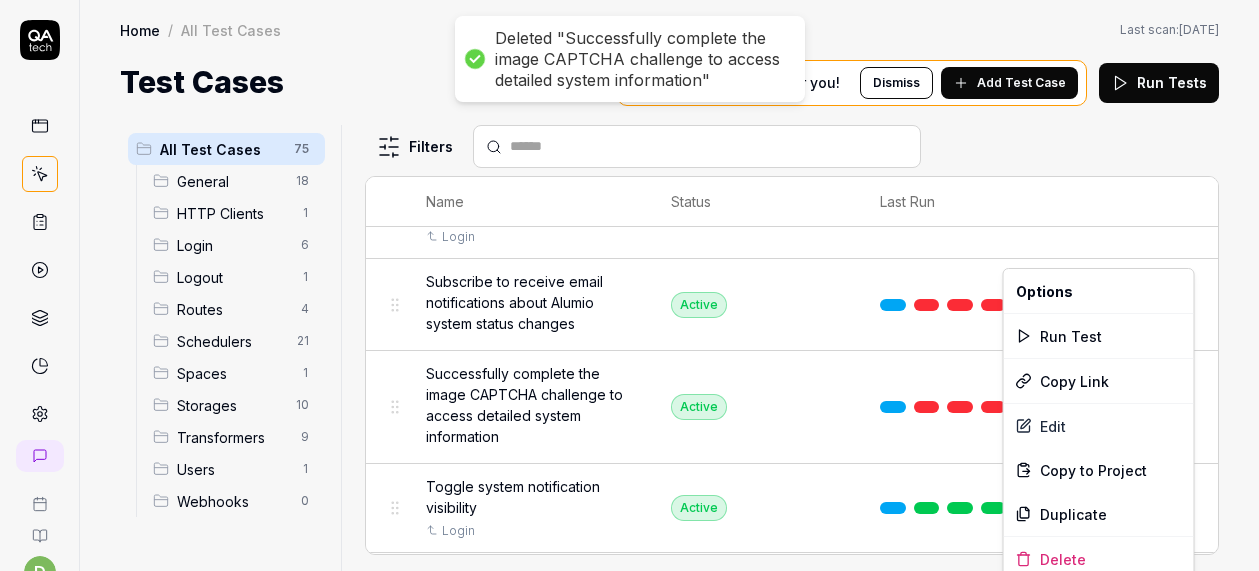 click on "Deleted "Successfully complete the image CAPTCHA challenge to access detailed system information" d A Home / All Test Cases Home / All Test Cases Last scan:  Jun 5 2025 Test Cases We have new tests for you! Dismiss Add Test Case Run Tests All Test Cases 75 General 18 HTTP Clients 1 Login 6 Logout 1 Routes 4 Schedulers 21 Spaces 1 Storages 10 Transformers 9 Users 1 Webhooks 0 Filters Name Status Last Run [SPACES] Display amount of data engines/spaces in use Login Active Edit Create API endpoint to generate a mapping based on a schema and data Login Generating Test Case  » Edit Verify current version Login Active Edit General Add multiple labels to a configuration and filter by them Login Active Edit Examine and interact with task statistics on the dashboard Login Active Edit Filter and clear configurations filter Login Active Edit Filter configurations by name in user configurations list Login Active Edit Filter configurations in the user configurations list using multiple criteria Login Active Edit Login" at bounding box center (629, 285) 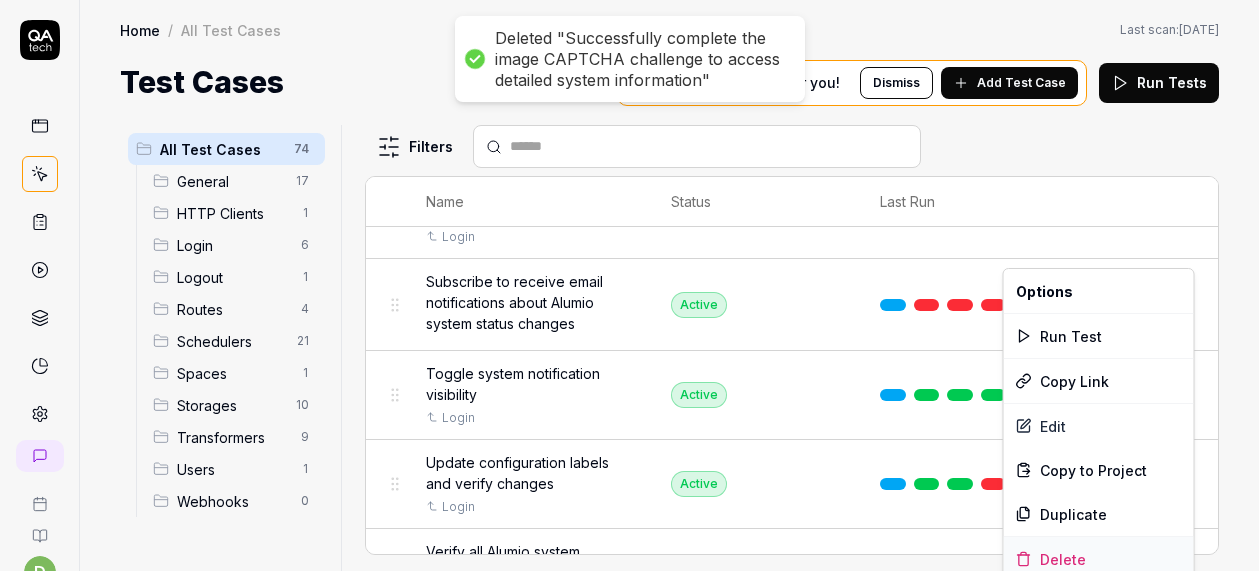 click on "Delete" at bounding box center [1099, 559] 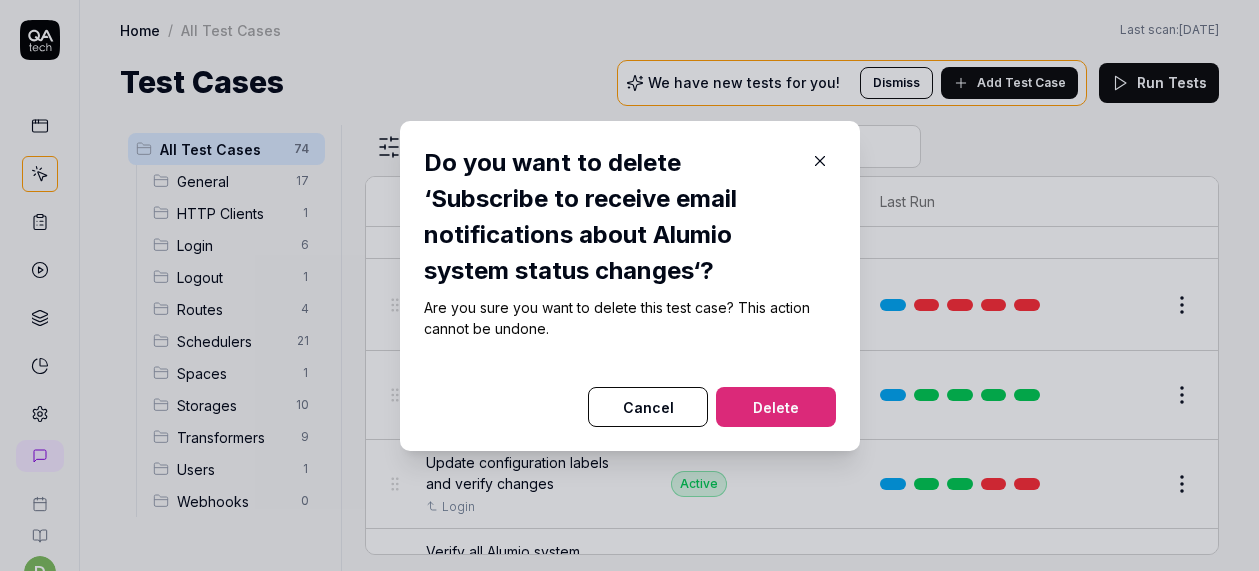click on "Delete" at bounding box center [776, 407] 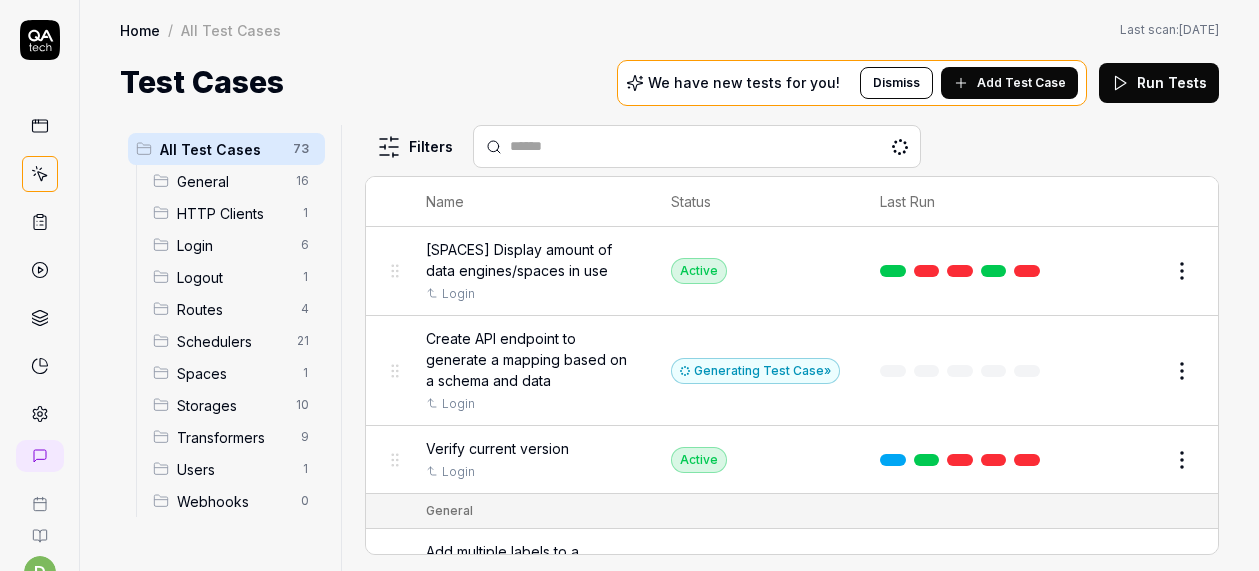 scroll, scrollTop: 0, scrollLeft: 0, axis: both 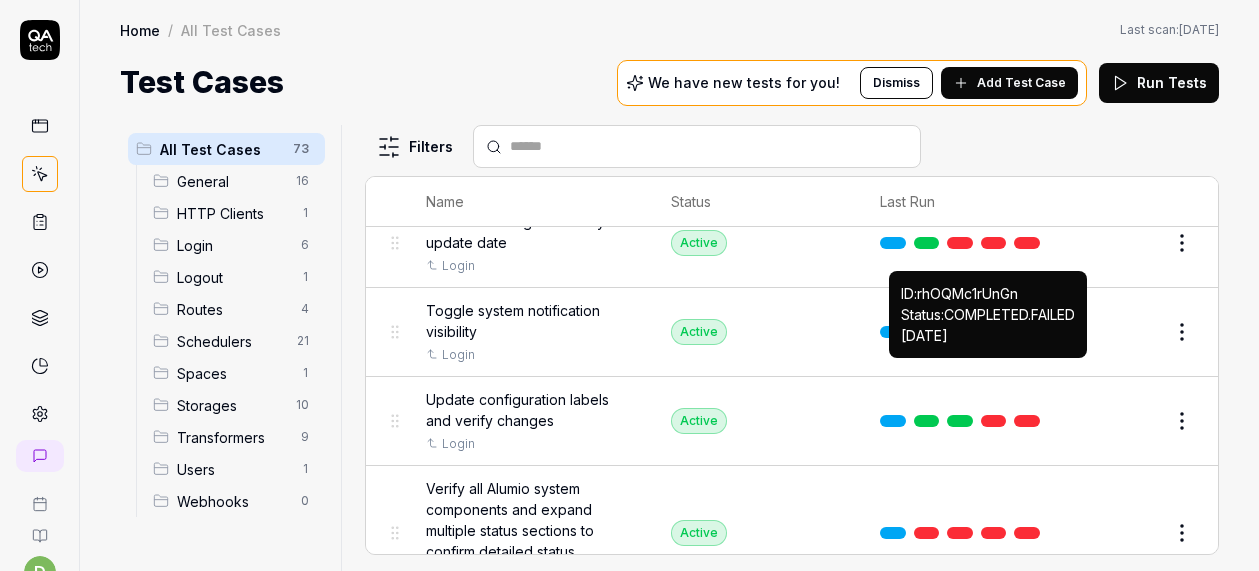 click at bounding box center [1027, 421] 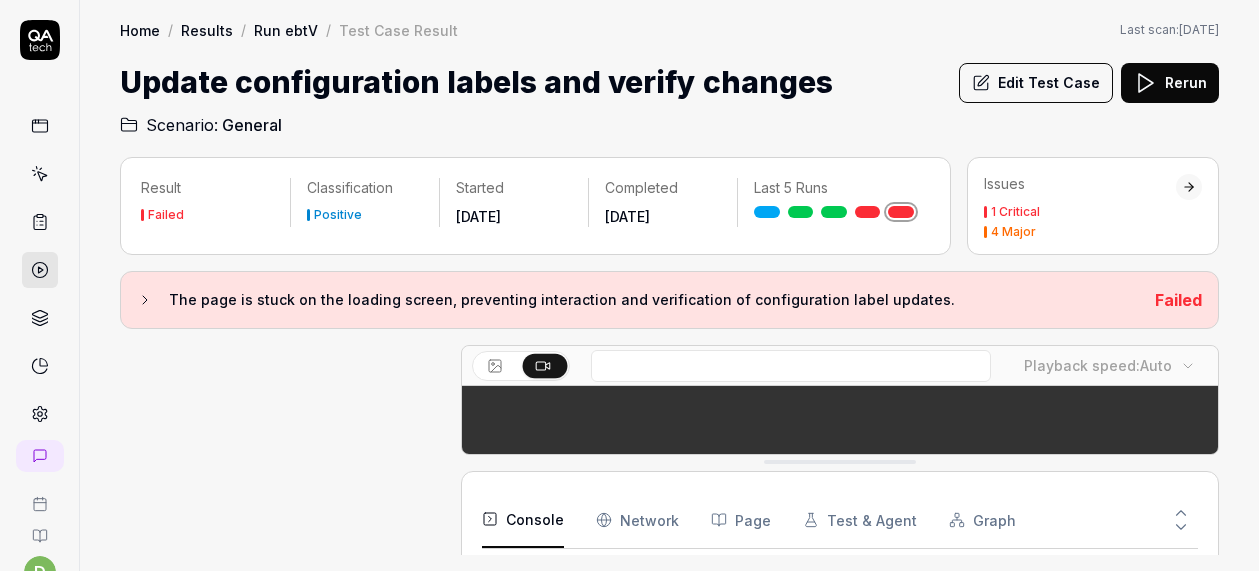 scroll, scrollTop: 312, scrollLeft: 0, axis: vertical 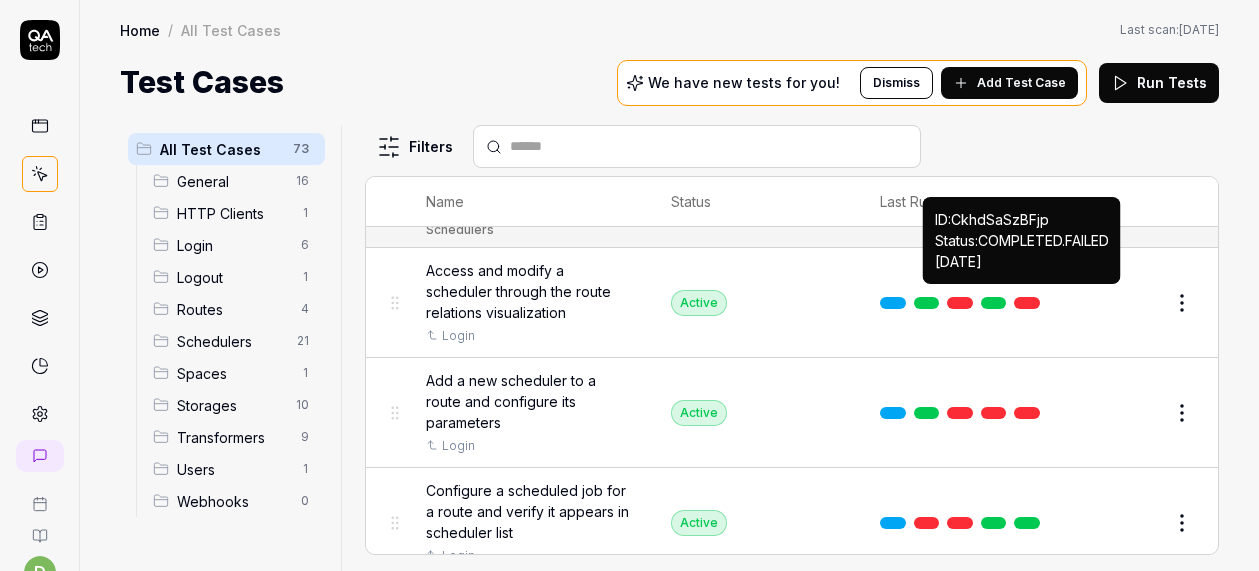 click at bounding box center [1027, 413] 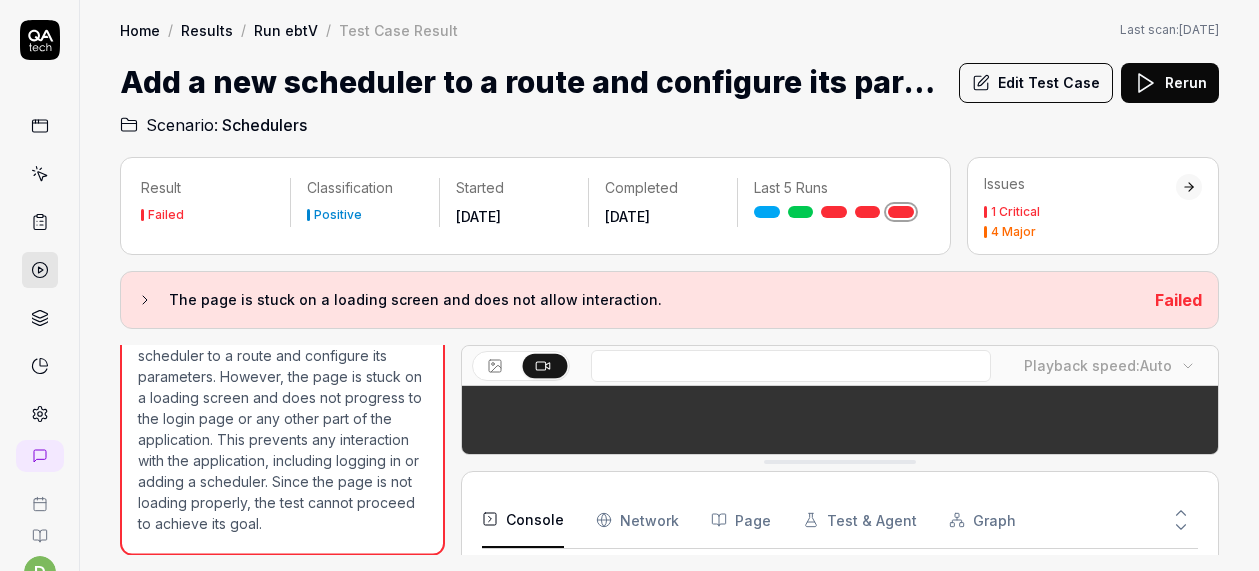 scroll, scrollTop: 270, scrollLeft: 0, axis: vertical 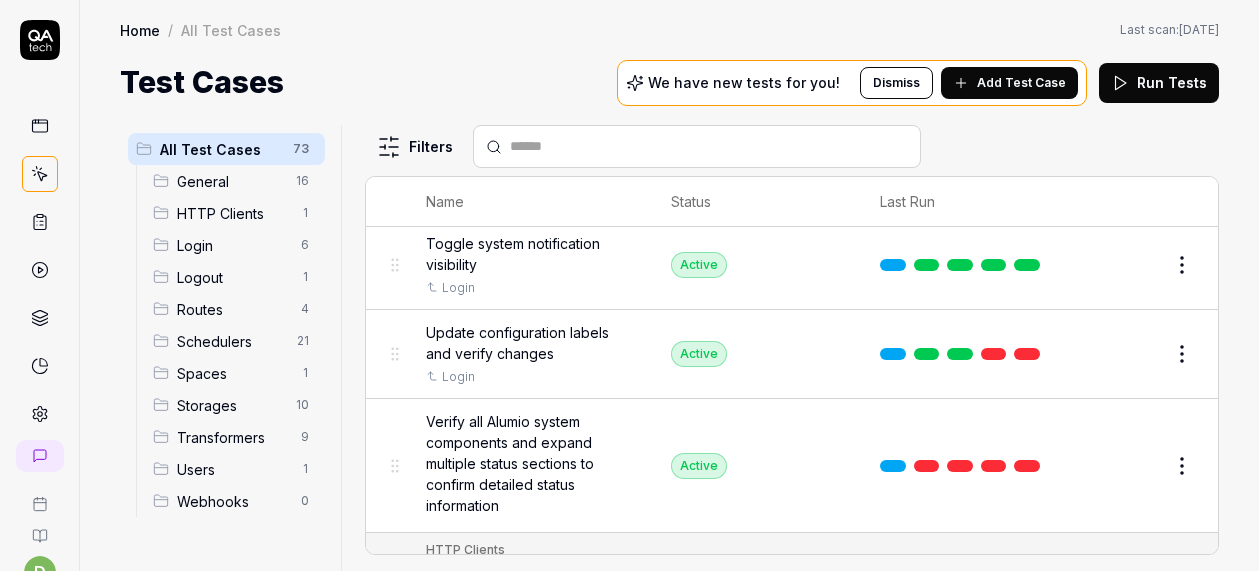 click on "d A Home / All Test Cases Home / All Test Cases Last scan:  [DATE] Test Cases We have new tests for you! Dismiss Add Test Case Run Tests All Test Cases 73 General 16 HTTP Clients 1 Login 6 Logout 1 Routes 4 Schedulers 21 Spaces 1 Storages 10 Transformers 9 Users 1 Webhooks 0 Filters Name Status Last Run [SPACES] Display amount of data engines/spaces in use Login Active Edit Create API endpoint to generate a mapping based on a schema and data Login Generating Test Case  » Edit Verify current version Login Active Edit General Add multiple labels to a configuration and filter by them Login Active Edit Examine and interact with task statistics on the dashboard Login Active Edit Filter and clear configurations filter Login Active Edit Filter configurations by name in user configurations list Login Active Edit Filter configurations in the user configurations list using multiple criteria Login Active Edit Filter user configurations by name and clear the filter Login Active Edit Login Active Edit Login Active" at bounding box center [629, 285] 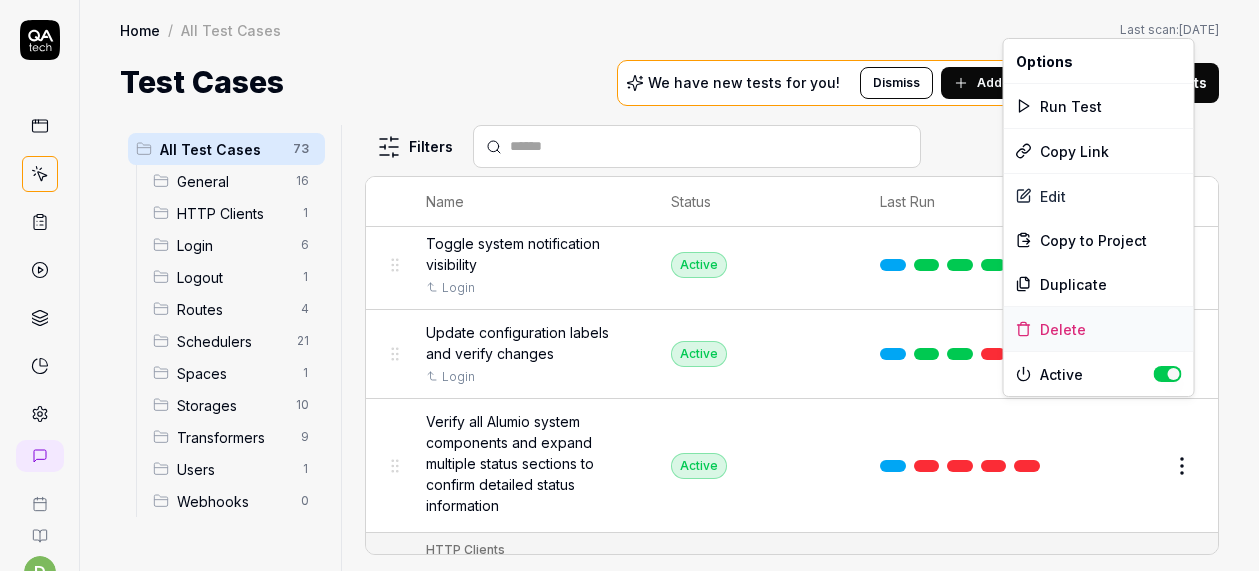 click on "Delete" at bounding box center (1099, 329) 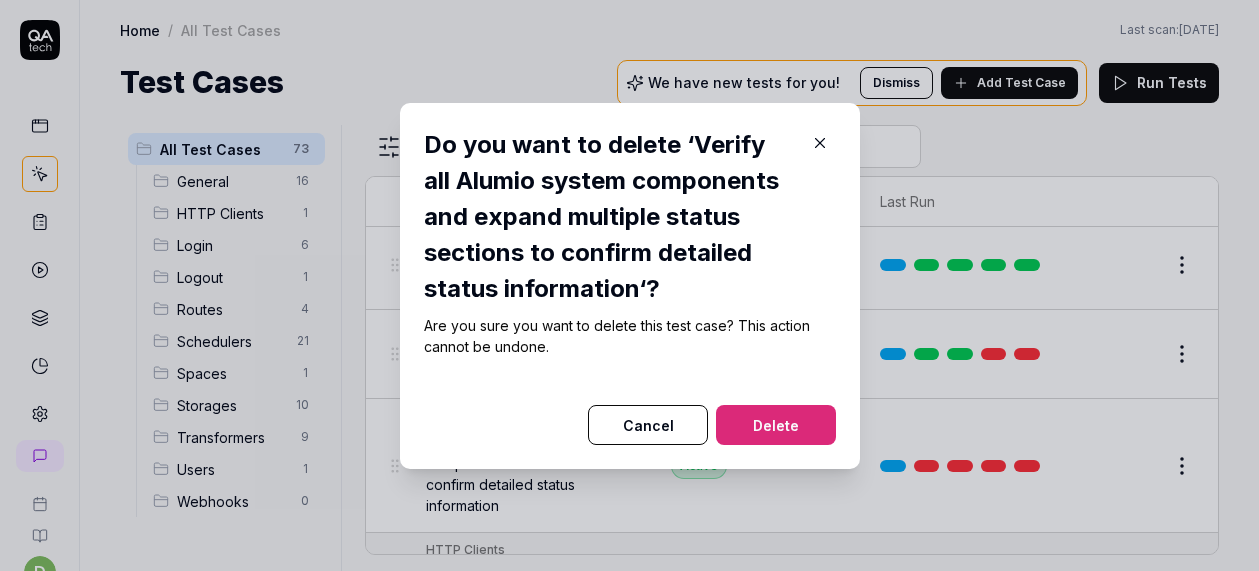 click on "Delete" at bounding box center [776, 425] 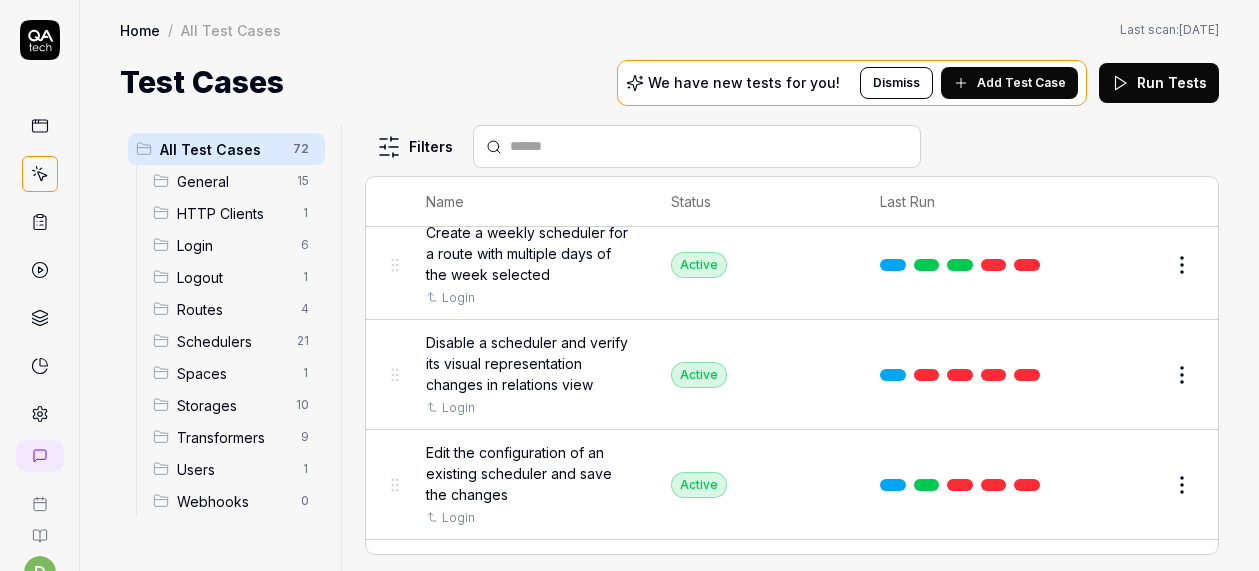 scroll, scrollTop: 4130, scrollLeft: 0, axis: vertical 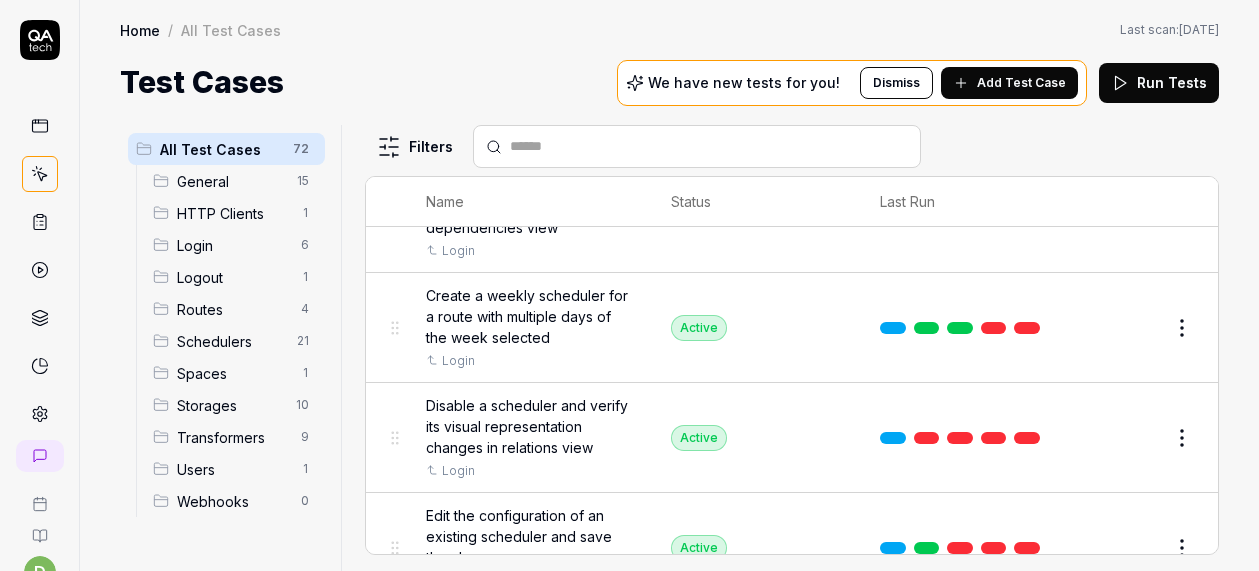 click on "d A Home / All Test Cases Home / All Test Cases Last scan:  [DATE] Test Cases We have new tests for you! Dismiss Add Test Case Run Tests All Test Cases 72 General 15 HTTP Clients 1 Login 6 Logout 1 Routes 4 Schedulers 21 Spaces 1 Storages 10 Transformers 9 Users 1 Webhooks 0 Filters Name Status Last Run [SPACES] Display amount of data engines/spaces in use Login Active Edit Create API endpoint to generate a mapping based on a schema and data Login Generating Test Case  » Edit Verify current version Login Active Edit General Add multiple labels to a configuration and filter by them Login Active Edit Examine and interact with task statistics on the dashboard Login Active Edit Filter and clear configurations filter Login Active Edit Filter configurations by name in user configurations list Login Active Edit Filter configurations in the user configurations list using multiple criteria Login Active Edit Filter user configurations by name and clear the filter Login Active Edit Login Active Edit Login Active" at bounding box center (629, 285) 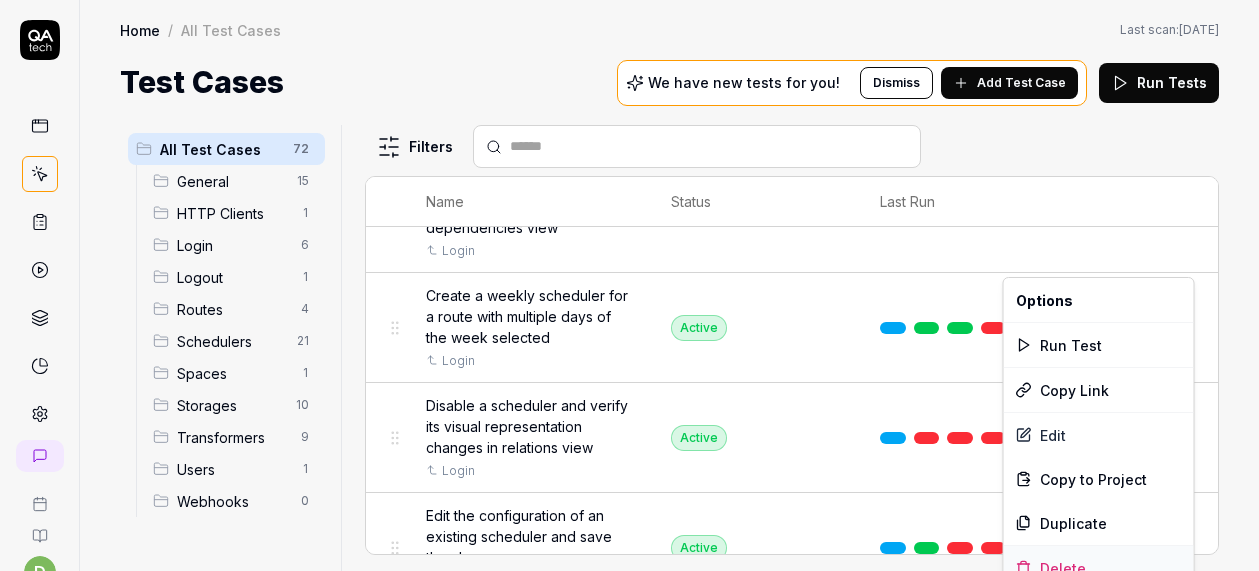 click on "Delete" at bounding box center [1099, 568] 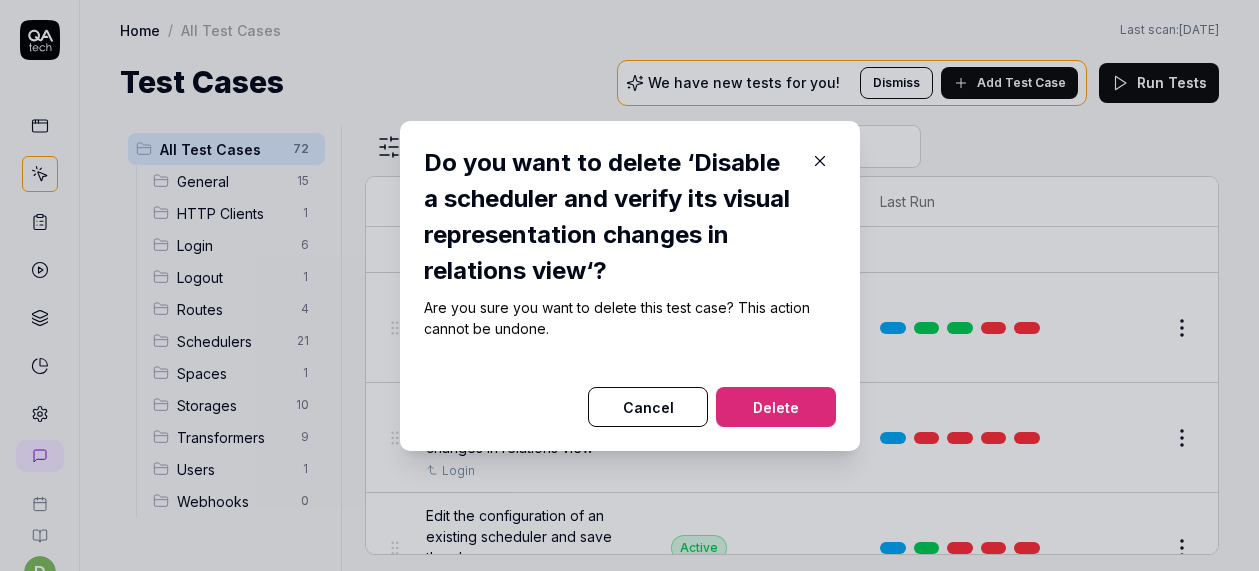 click on "Delete" at bounding box center (776, 407) 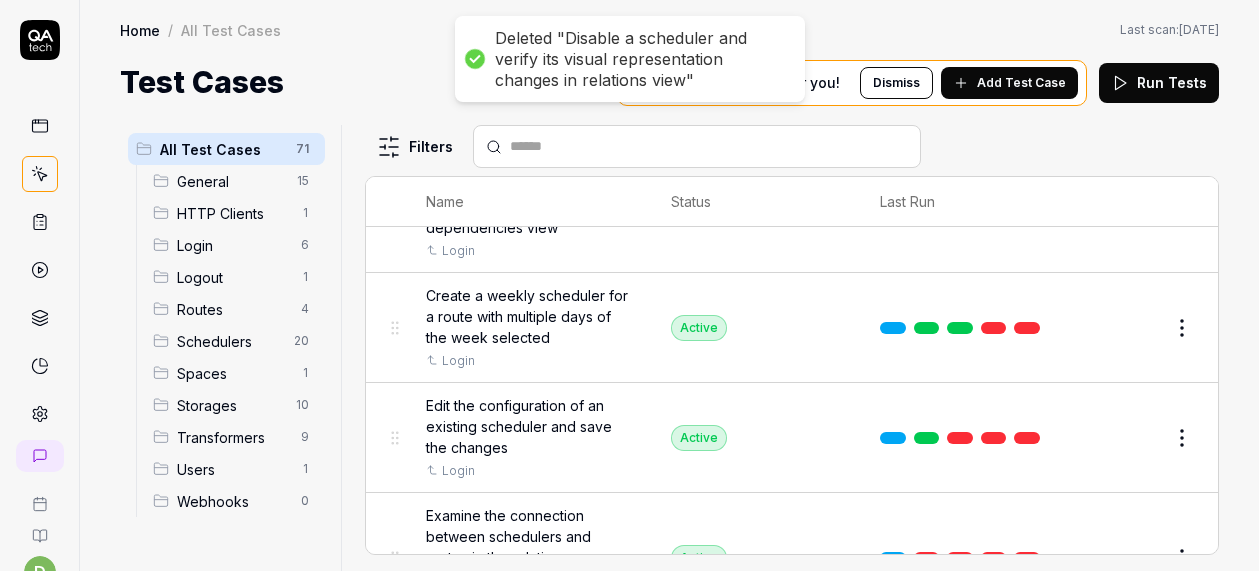click on "Edit" at bounding box center (1143, 689) 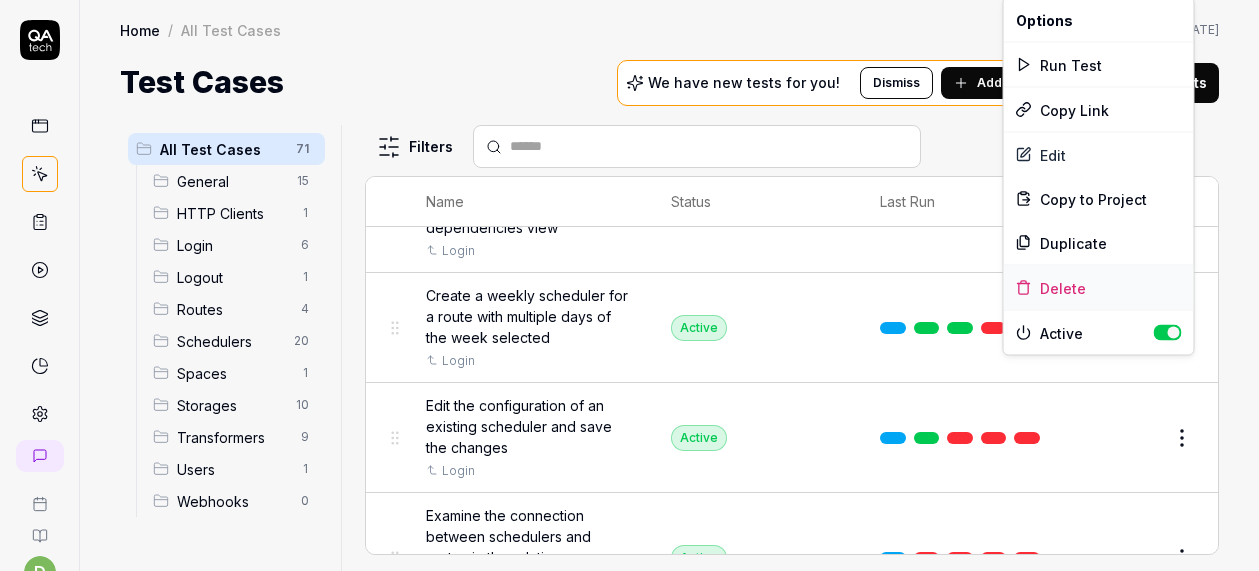 click on "Delete" at bounding box center [1099, 288] 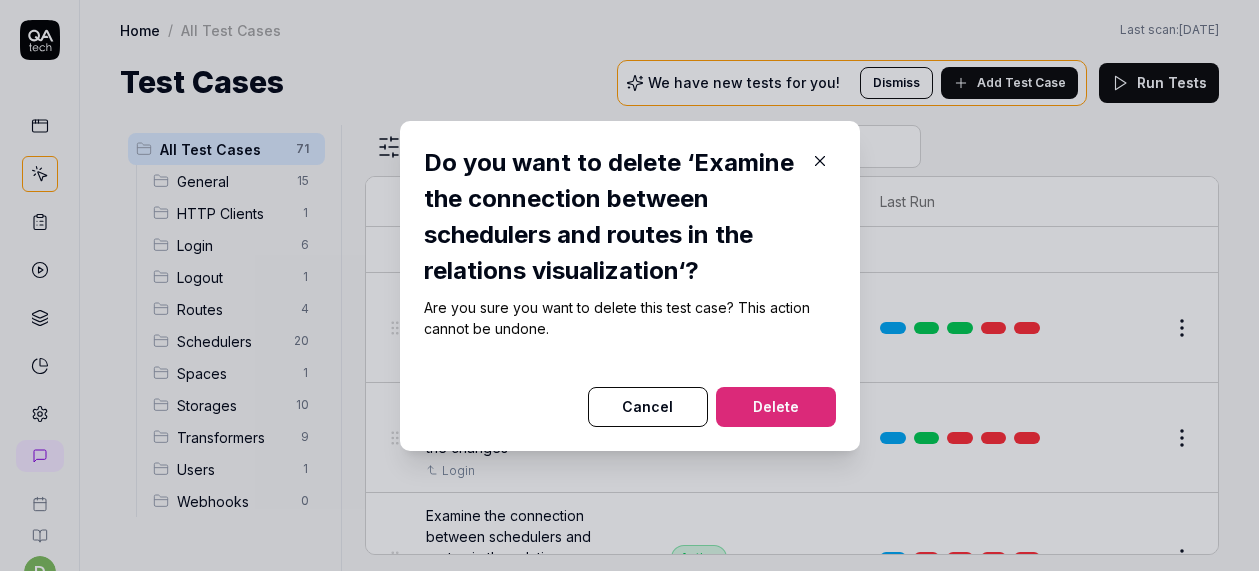 click on "Do you want to delete ‘Examine the connection between schedulers and routes in the relations visualization‘? Are you sure you want to delete this test case? This action cannot be undone. Cancel Delete" at bounding box center [630, 286] 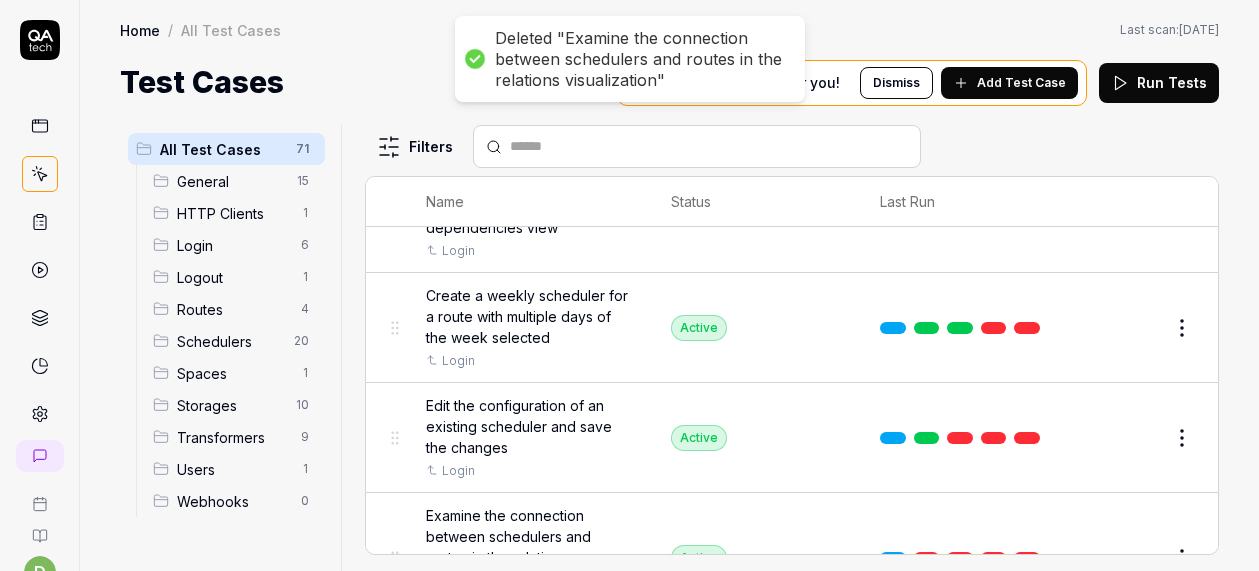 click on "Deleted "Examine the connection between schedulers and routes in the relations visualization" d A Home / All Test Cases Home / All Test Cases Last scan:  [DATE] Test Cases We have new tests for you! Dismiss Add Test Case Run Tests All Test Cases 71 General 15 HTTP Clients 1 Login 6 Logout 1 Routes 4 Schedulers 20 Spaces 1 Storages 10 Transformers 9 Users 1 Webhooks 0 Filters Name Status Last Run [SPACES] Display amount of data engines/spaces in use Login Active Edit Create API endpoint to generate a mapping based on a schema and data Login Generating Test Case  » Edit Verify current version Login Active Edit General Add multiple labels to a configuration and filter by them Login Active Edit Examine and interact with task statistics on the dashboard Login Active Edit Filter and clear configurations filter Login Active Edit Filter configurations by name in user configurations list Login Active Edit Filter configurations in the user configurations list using multiple criteria Login Active Edit Login Active" at bounding box center [629, 285] 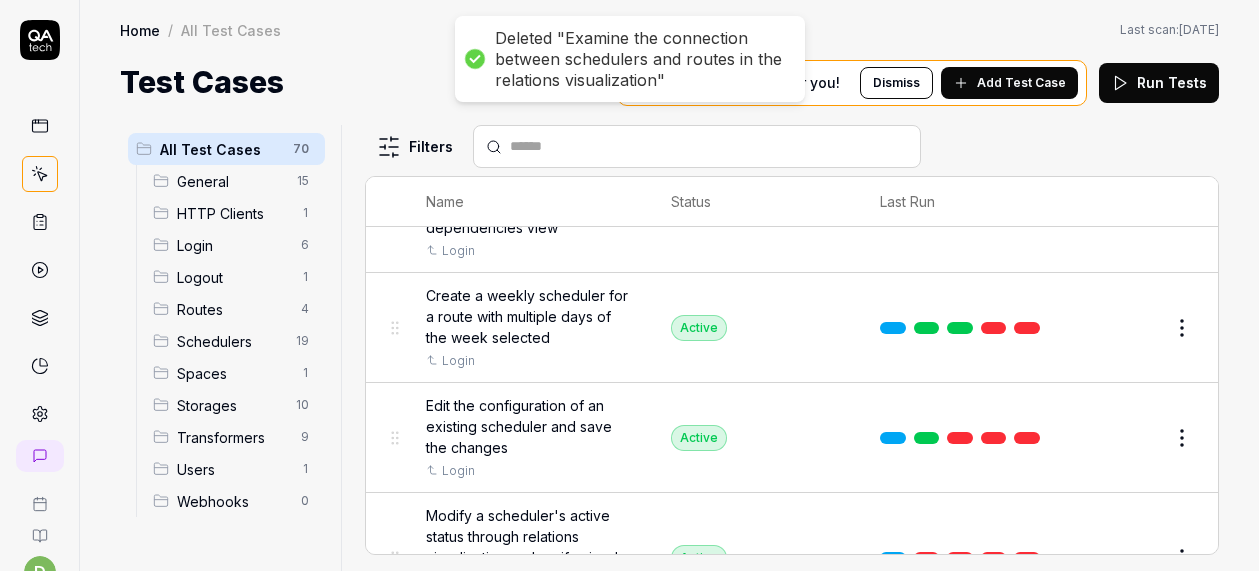 click on "Deleted "Examine the connection between schedulers and routes in the relations visualization" d A Home / All Test Cases Home / All Test Cases Last scan:  [DATE] Test Cases We have new tests for you! Dismiss Add Test Case Run Tests All Test Cases 70 General 15 HTTP Clients 1 Login 6 Logout 1 Routes 4 Schedulers 19 Spaces 1 Storages 10 Transformers 9 Users 1 Webhooks 0 Filters Name Status Last Run [SPACES] Display amount of data engines/spaces in use Login Active Edit Create API endpoint to generate a mapping based on a schema and data Login Generating Test Case  » Edit Verify current version Login Active Edit General Add multiple labels to a configuration and filter by them Login Active Edit Examine and interact with task statistics on the dashboard Login Active Edit Filter and clear configurations filter Login Active Edit Filter configurations by name in user configurations list Login Active Edit Filter configurations in the user configurations list using multiple criteria Login Active Edit Login Active" at bounding box center (629, 285) 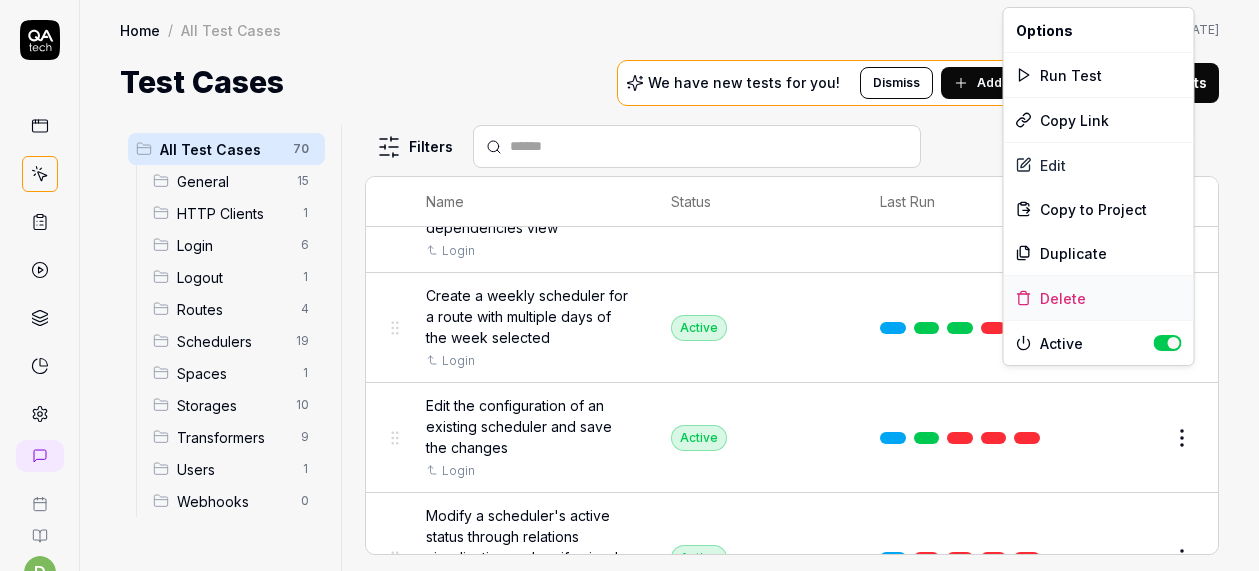 click on "Delete" at bounding box center [1099, 298] 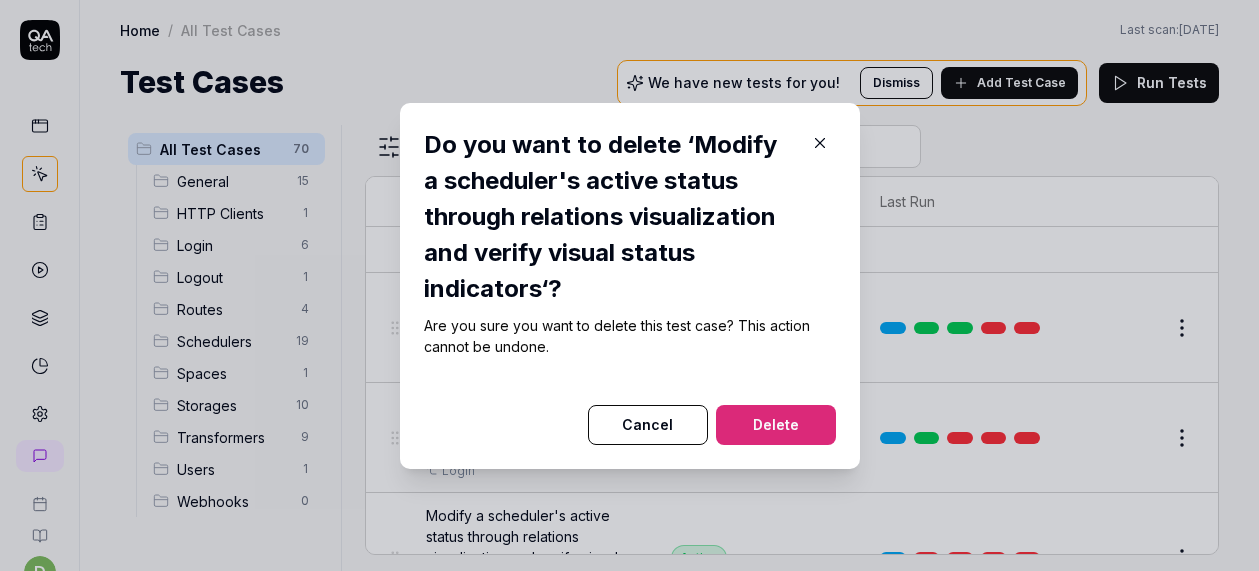 click on "Delete" at bounding box center [776, 425] 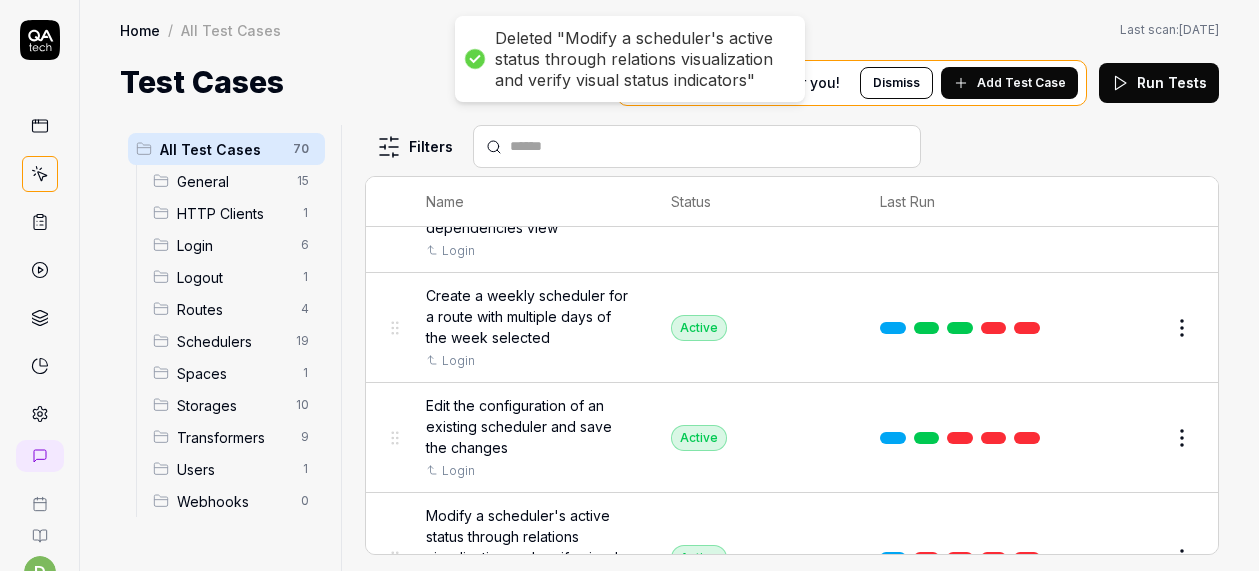 click on "Deleted "Modify a scheduler's active status through relations visualization and verify visual status indicators" d A Home / All Test Cases Home / All Test Cases Last scan:  [DATE] Test Cases We have new tests for you! Dismiss Add Test Case Run Tests All Test Cases 70 General 15 HTTP Clients 1 Login 6 Logout 1 Routes 4 Schedulers 19 Spaces 1 Storages 10 Transformers 9 Users 1 Webhooks 0 Filters Name Status Last Run [SPACES] Display amount of data engines/spaces in use Login Active Edit Create API endpoint to generate a mapping based on a schema and data Login Generating Test Case  » Edit Verify current version Login Active Edit General Add multiple labels to a configuration and filter by them Login Active Edit Examine and interact with task statistics on the dashboard Login Active Edit Filter and clear configurations filter Login Active Edit Filter configurations by name in user configurations list Login Active Edit Filter configurations in the user configurations list using multiple criteria Login Active" at bounding box center (629, 285) 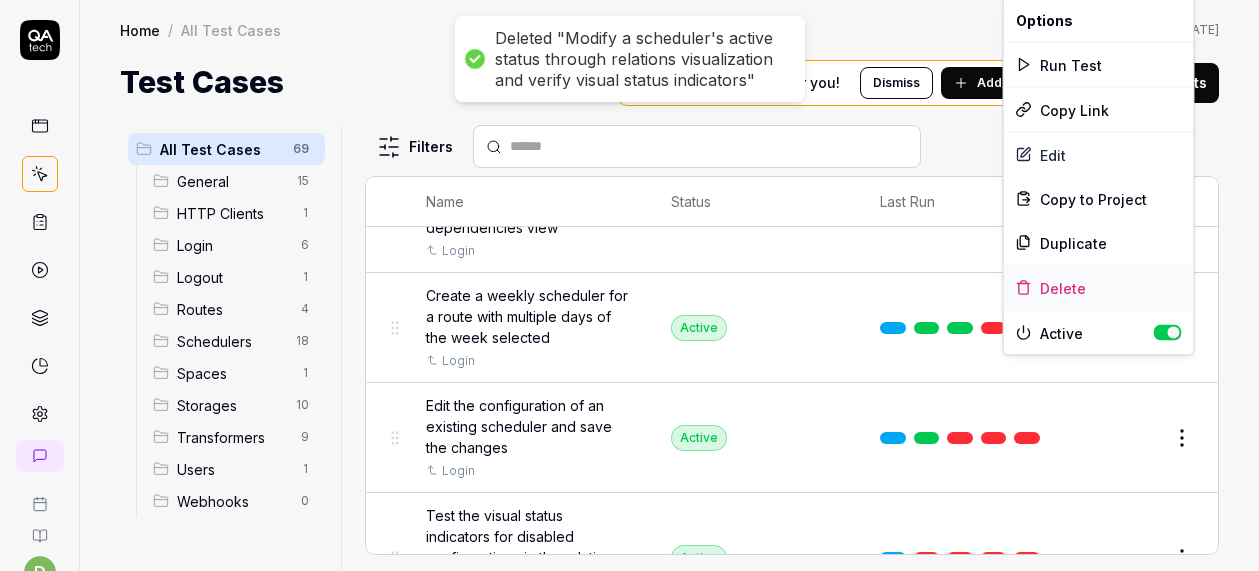 click on "Delete" at bounding box center [1099, 288] 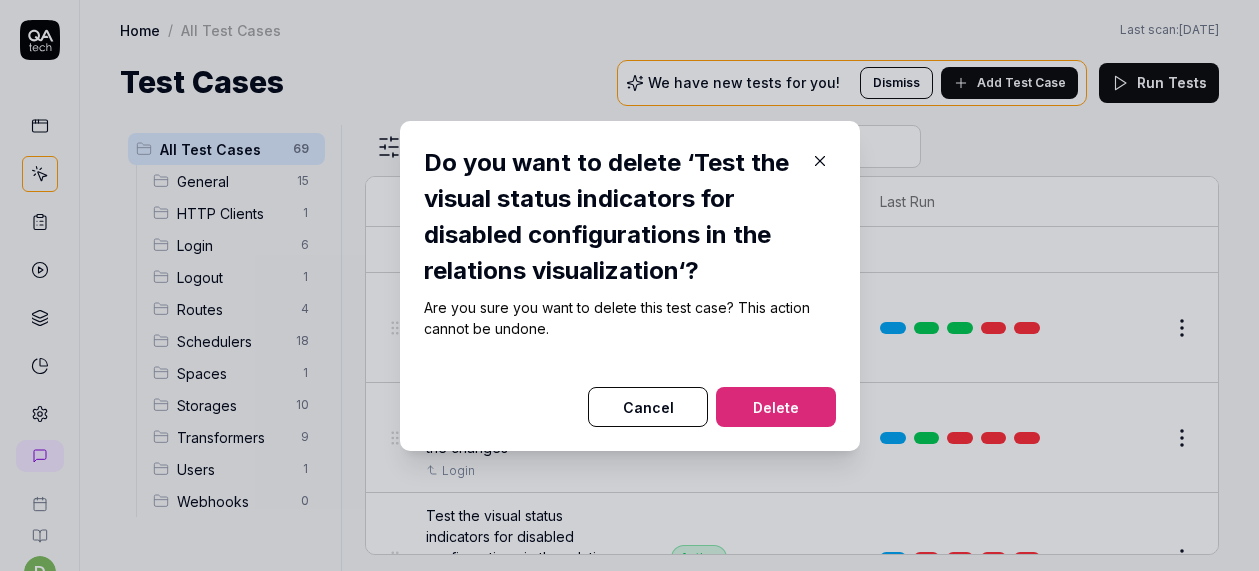 click on "Do you want to delete ‘Test the visual status indicators for disabled configurations in the relations visualization‘? Are you sure you want to delete this test case? This action cannot be undone. Cancel Delete" at bounding box center [630, 286] 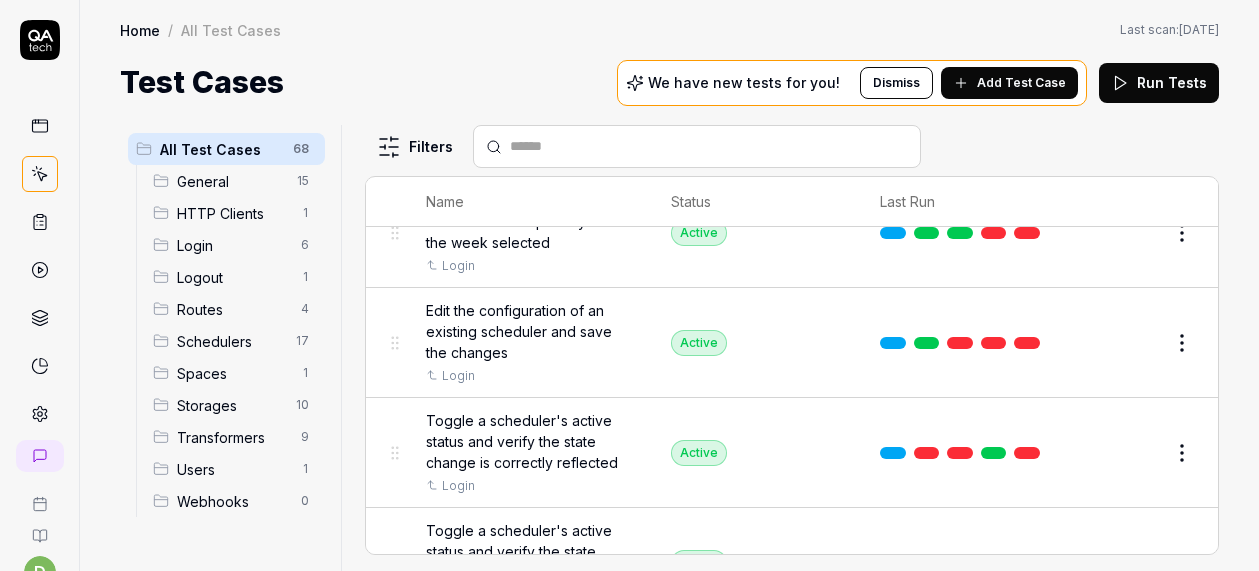 scroll, scrollTop: 4231, scrollLeft: 0, axis: vertical 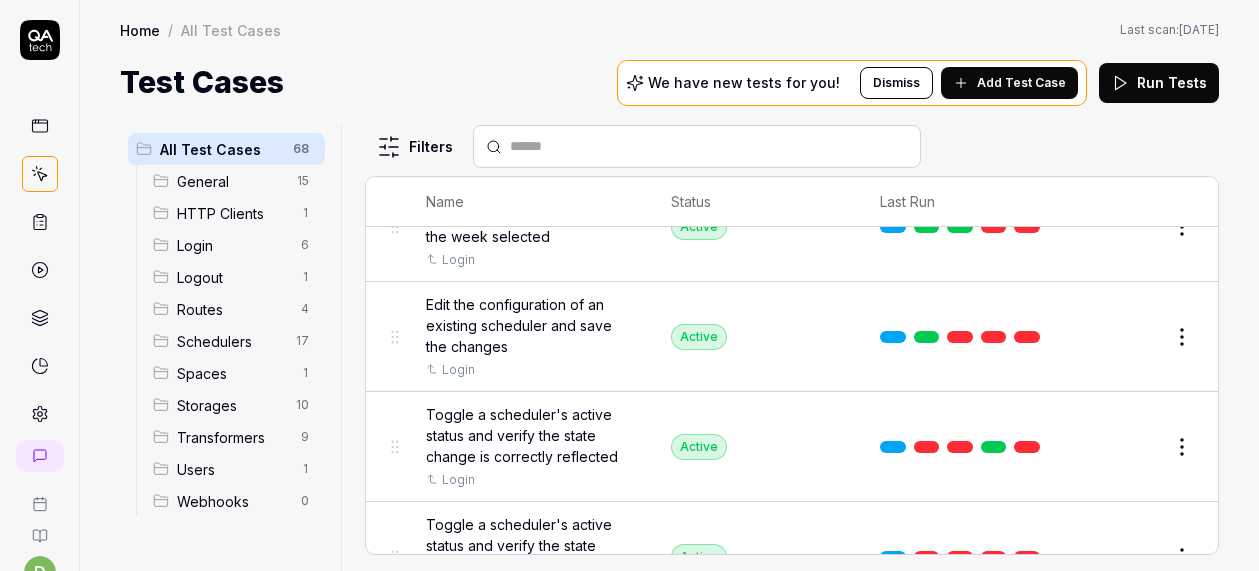 click on "d A Home / All Test Cases Home / All Test Cases Last scan:  [DATE] Test Cases We have new tests for you! Dismiss Add Test Case Run Tests All Test Cases 68 General 15 HTTP Clients 1 Login 6 Logout 1 Routes 4 Schedulers 17 Spaces 1 Storages 10 Transformers 9 Users 1 Webhooks 0 Filters Name Status Last Run [SPACES] Display amount of data engines/spaces in use Login Active Edit Create API endpoint to generate a mapping based on a schema and data Login Generating Test Case  » Edit Verify current version Login Active Edit General Add multiple labels to a configuration and filter by them Login Active Edit Examine and interact with task statistics on the dashboard Login Active Edit Filter and clear configurations filter Login Active Edit Filter configurations by name in user configurations list Login Active Edit Filter configurations in the user configurations list using multiple criteria Login Active Edit Filter user configurations by name and clear the filter Login Active Edit Login Active Edit Login Active" at bounding box center (629, 285) 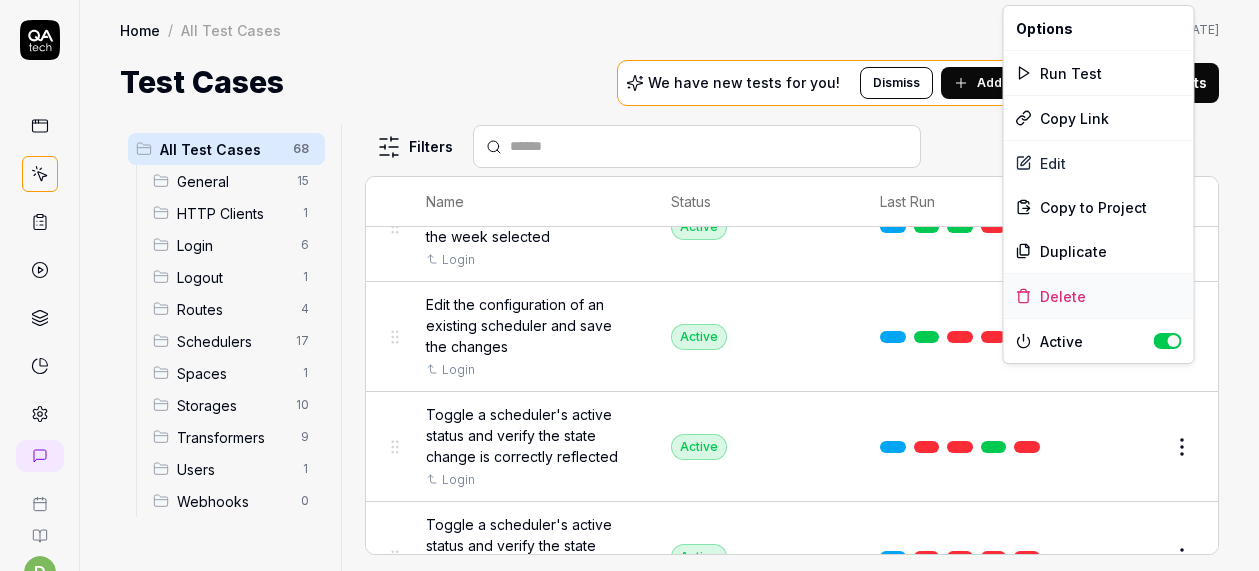 click on "Delete" at bounding box center (1099, 296) 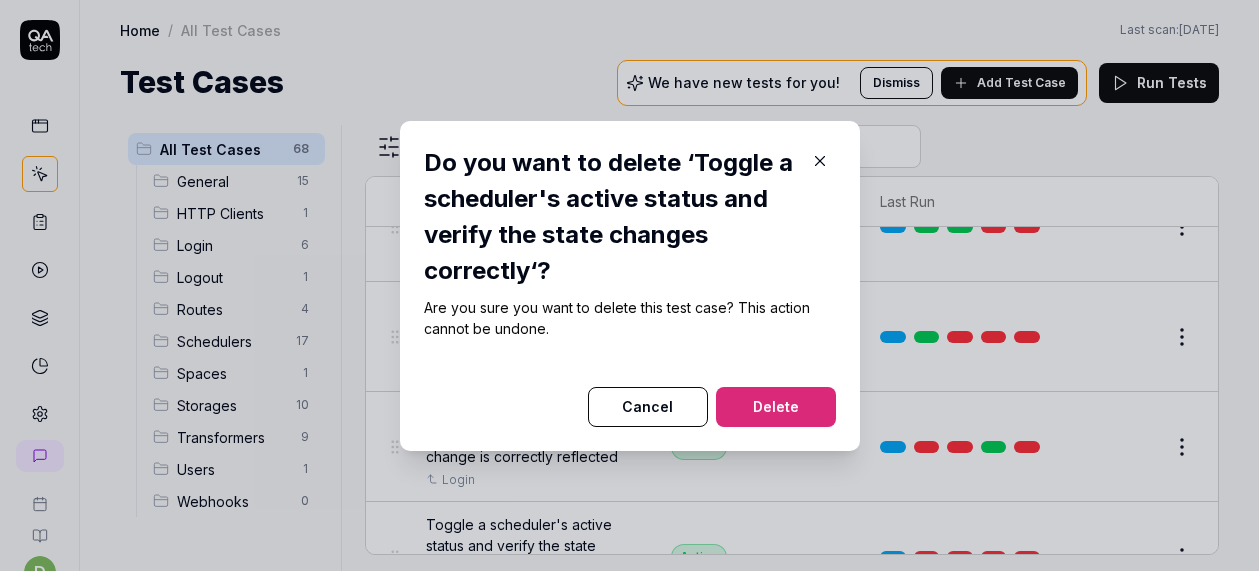 click on "Delete" at bounding box center (776, 407) 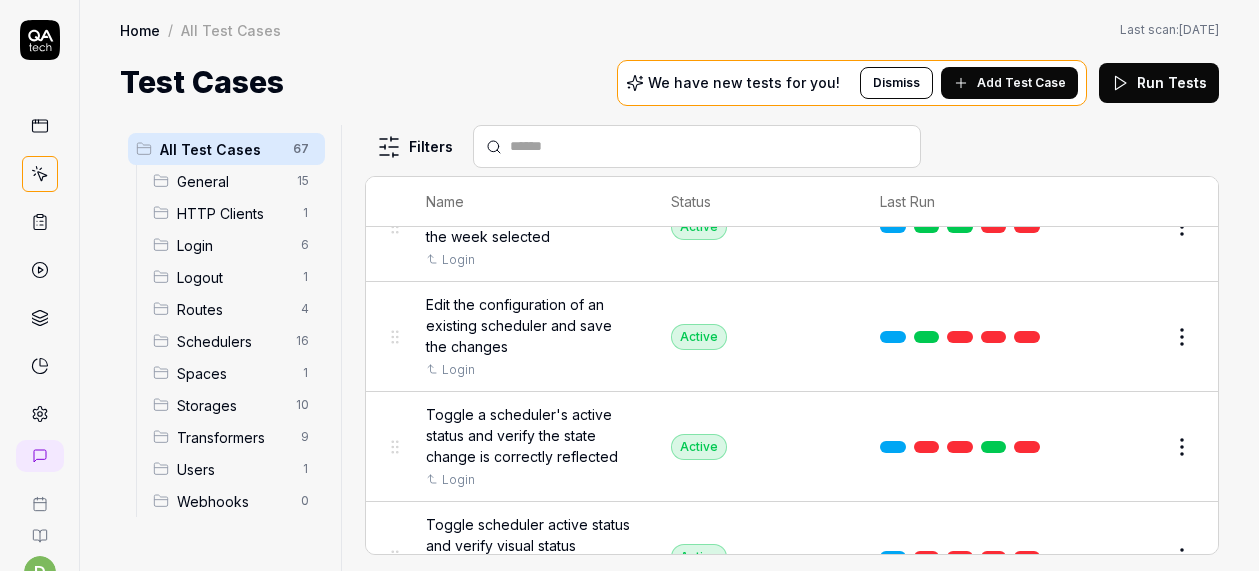 click on "d A Home / All Test Cases Home / All Test Cases Last scan:  [DATE] Test Cases We have new tests for you! Dismiss Add Test Case Run Tests All Test Cases 67 General 15 HTTP Clients 1 Login 6 Logout 1 Routes 4 Schedulers 16 Spaces 1 Storages 10 Transformers 9 Users 1 Webhooks 0 Filters Name Status Last Run [SPACES] Display amount of data engines/spaces in use Login Active Edit Create API endpoint to generate a mapping based on a schema and data Login Generating Test Case  » Edit Verify current version Login Active Edit General Add multiple labels to a configuration and filter by them Login Active Edit Examine and interact with task statistics on the dashboard Login Active Edit Filter and clear configurations filter Login Active Edit Filter configurations by name in user configurations list Login Active Edit Filter configurations in the user configurations list using multiple criteria Login Active Edit Filter user configurations by name and clear the filter Login Active Edit Login Active Edit Login Active" at bounding box center (629, 285) 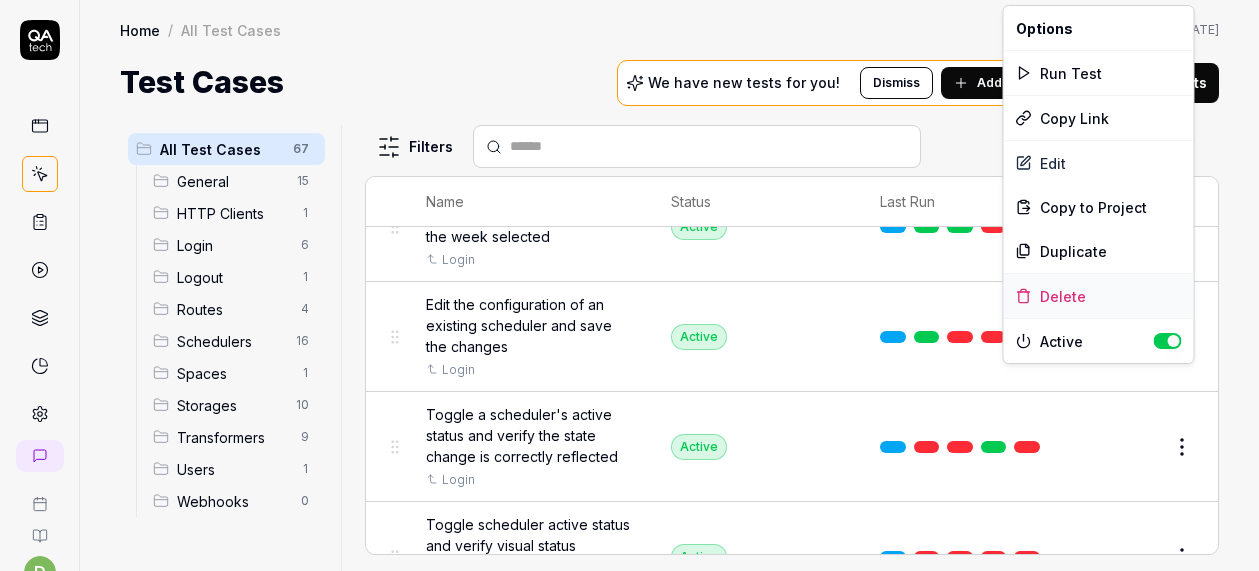 click on "Delete" at bounding box center (1099, 296) 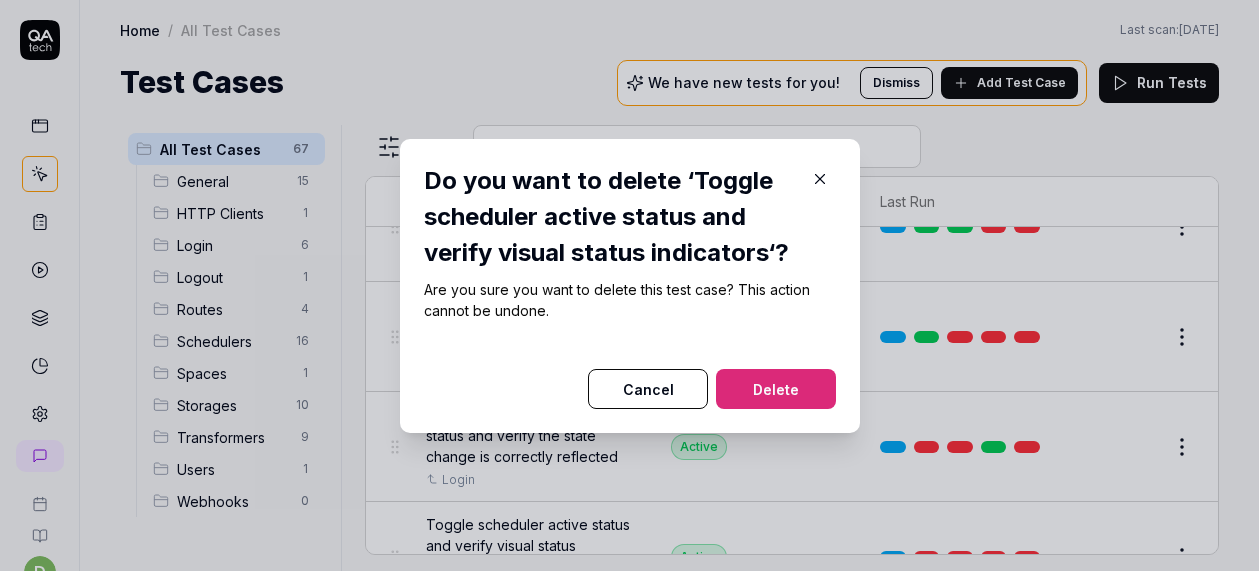click on "Delete" at bounding box center [776, 389] 